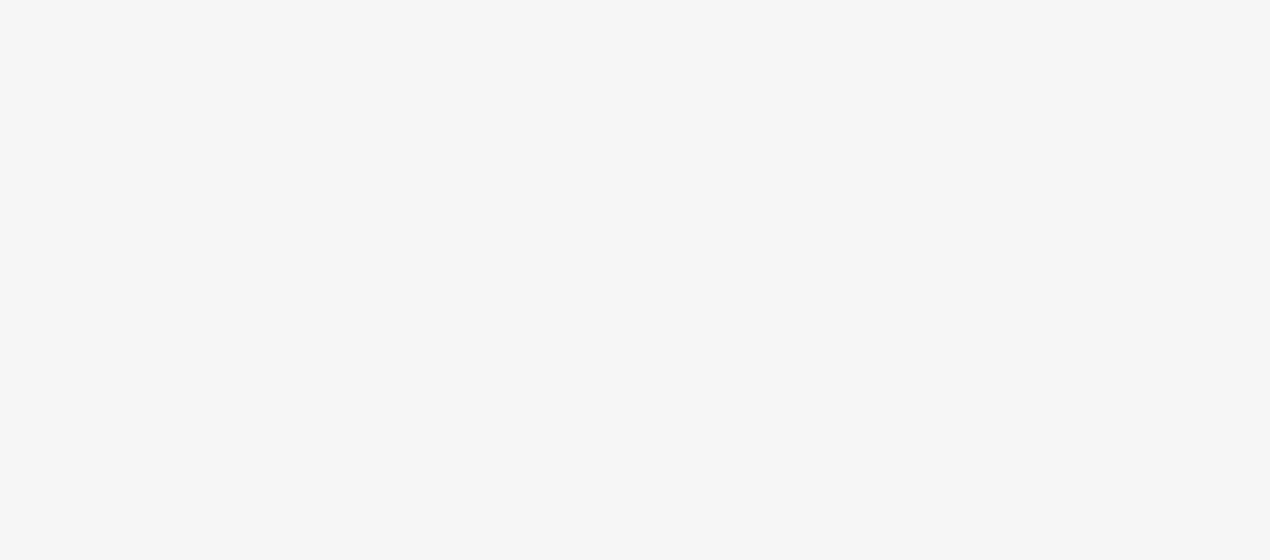 scroll, scrollTop: 0, scrollLeft: 0, axis: both 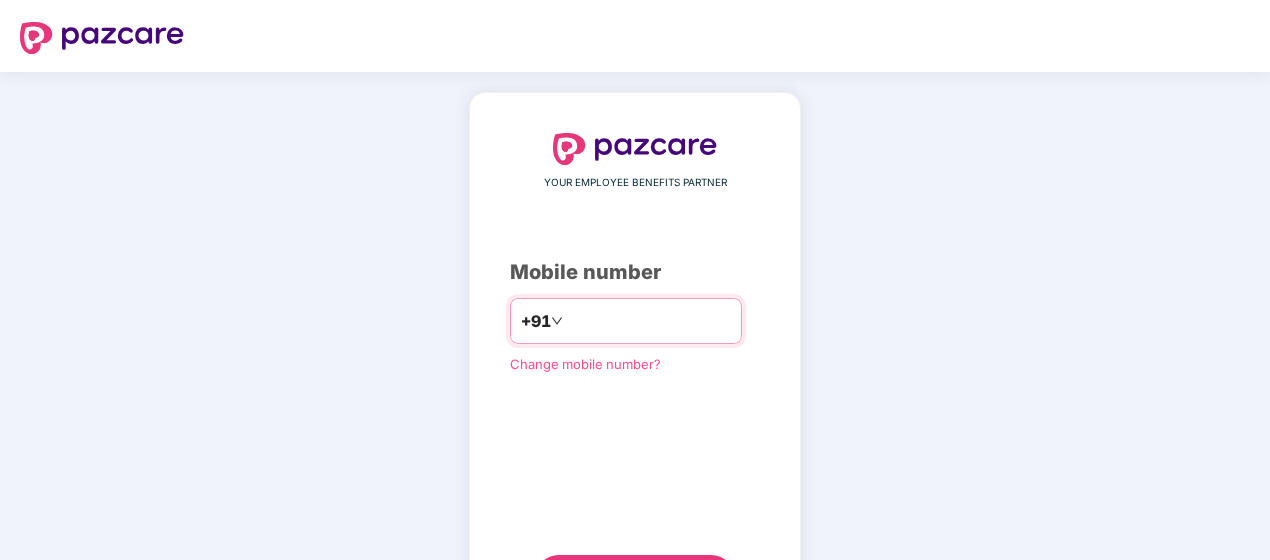 click at bounding box center (649, 321) 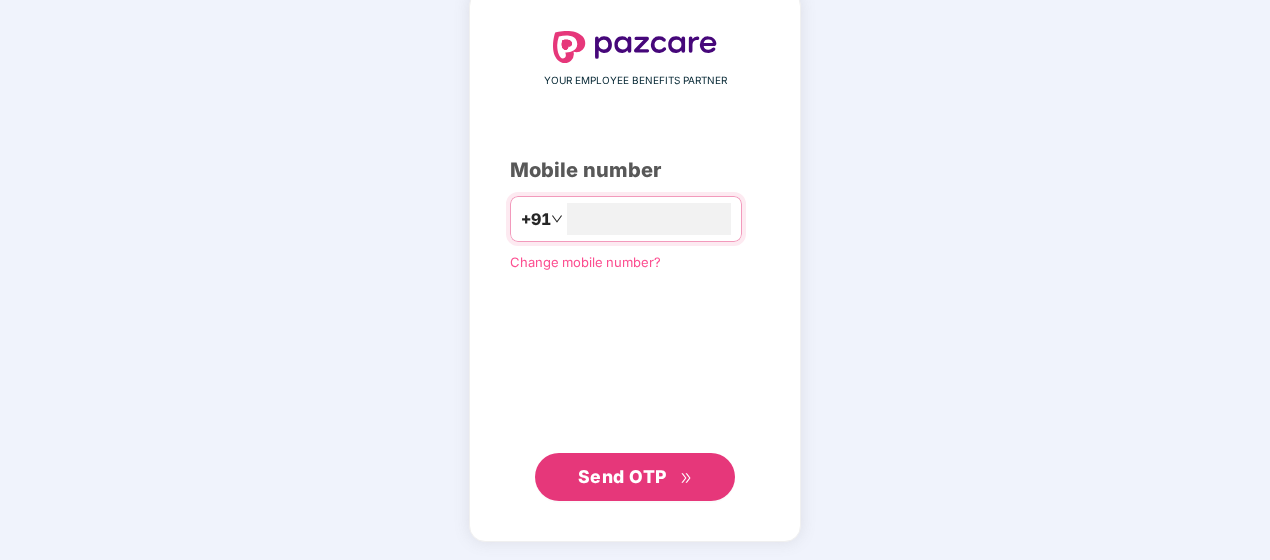 type on "**********" 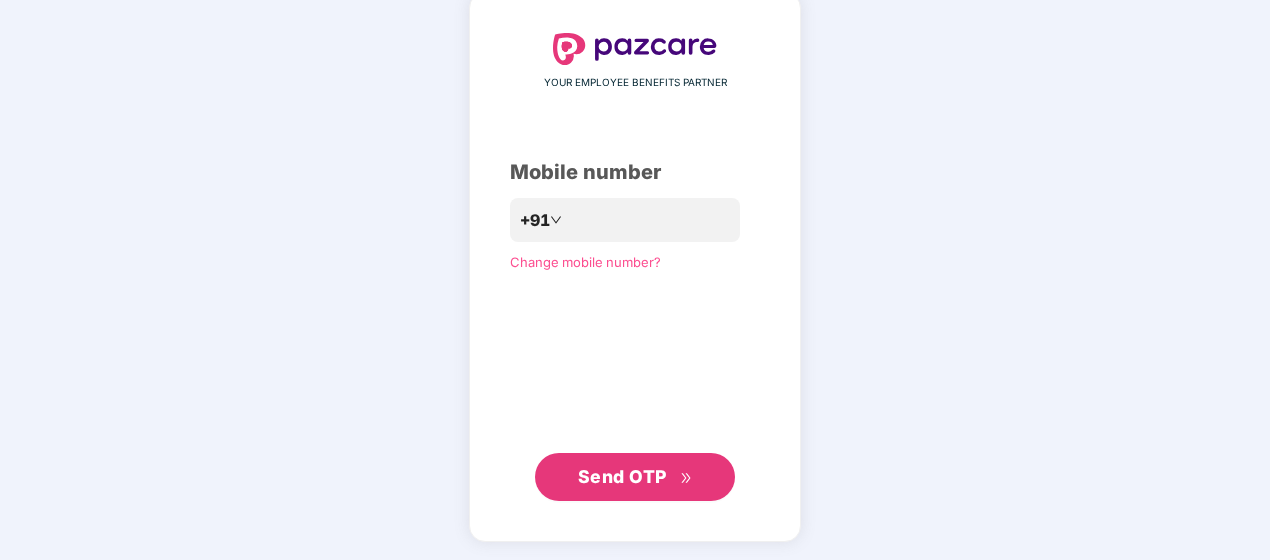 click on "Send OTP" at bounding box center (622, 476) 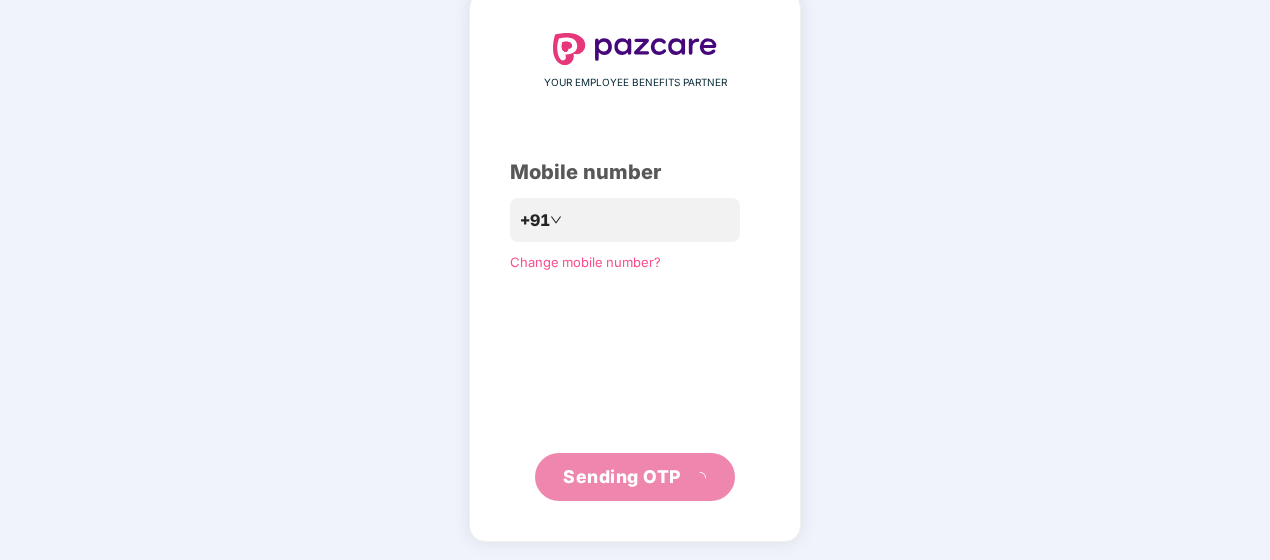 scroll, scrollTop: 92, scrollLeft: 0, axis: vertical 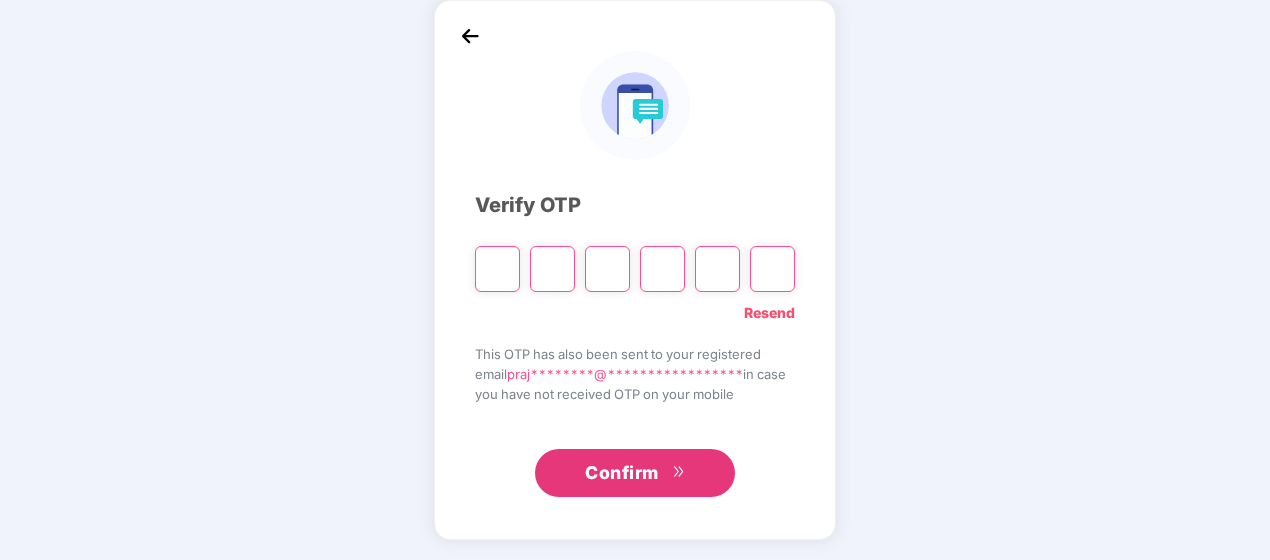 type on "*" 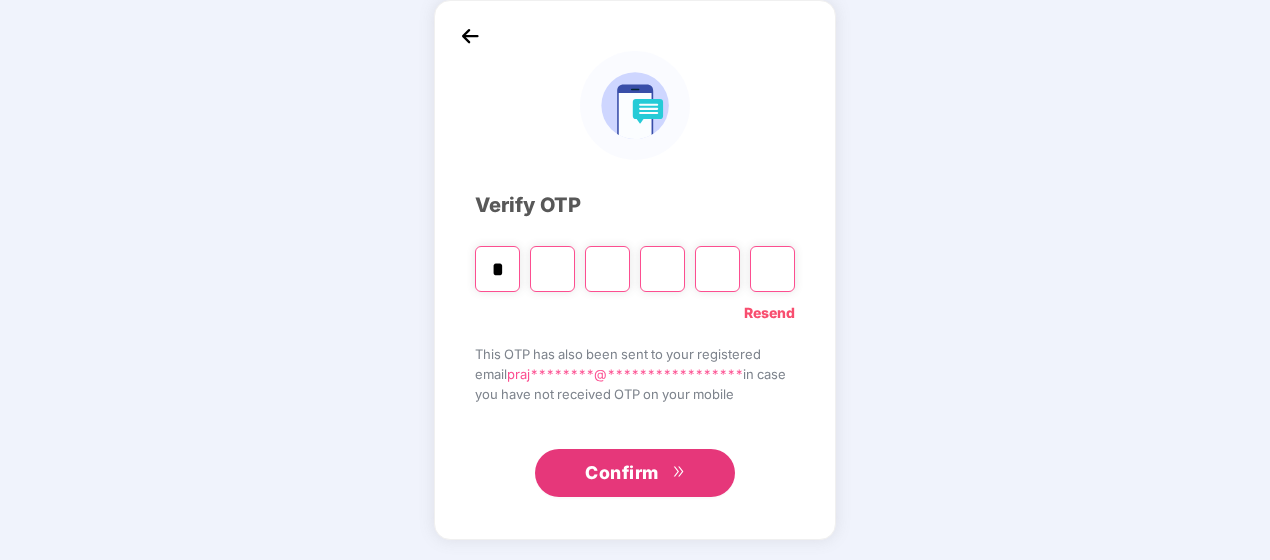 type on "*" 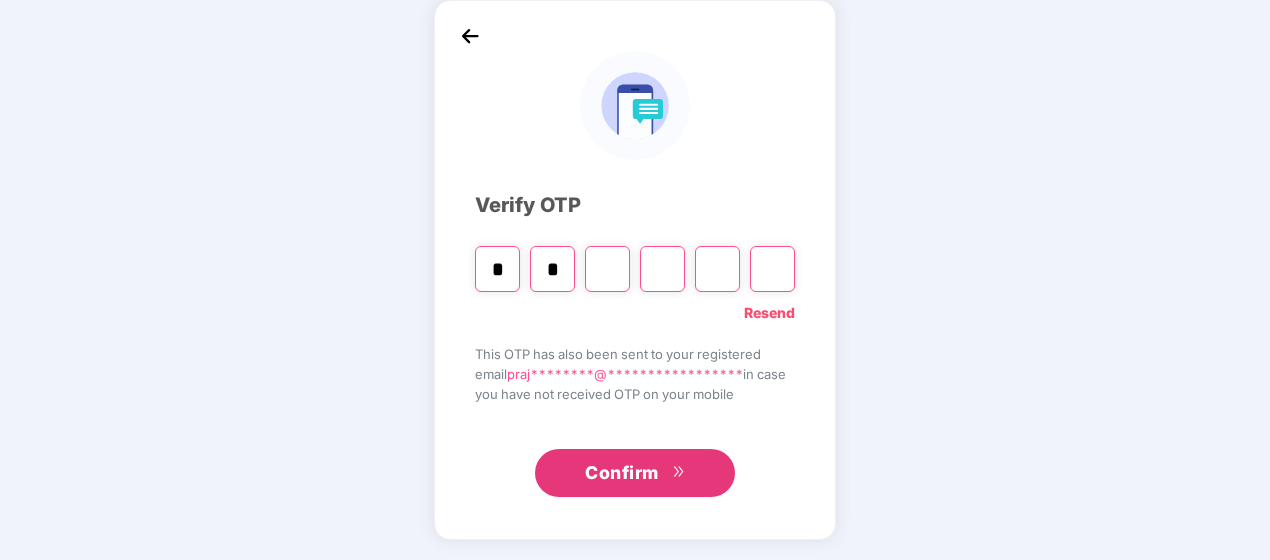 type on "*" 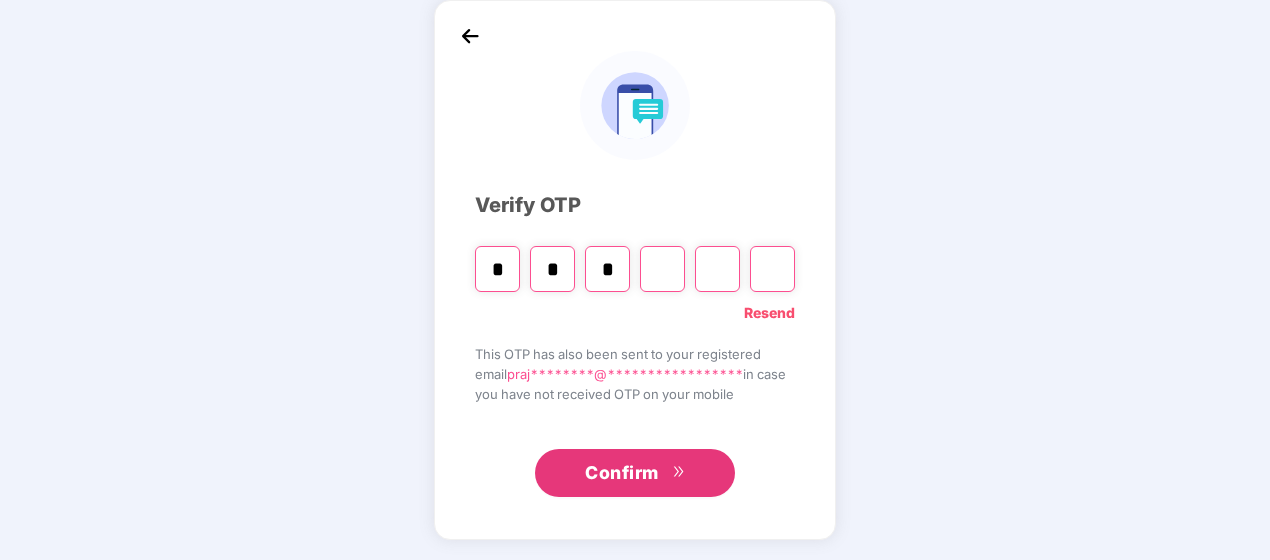 type on "*" 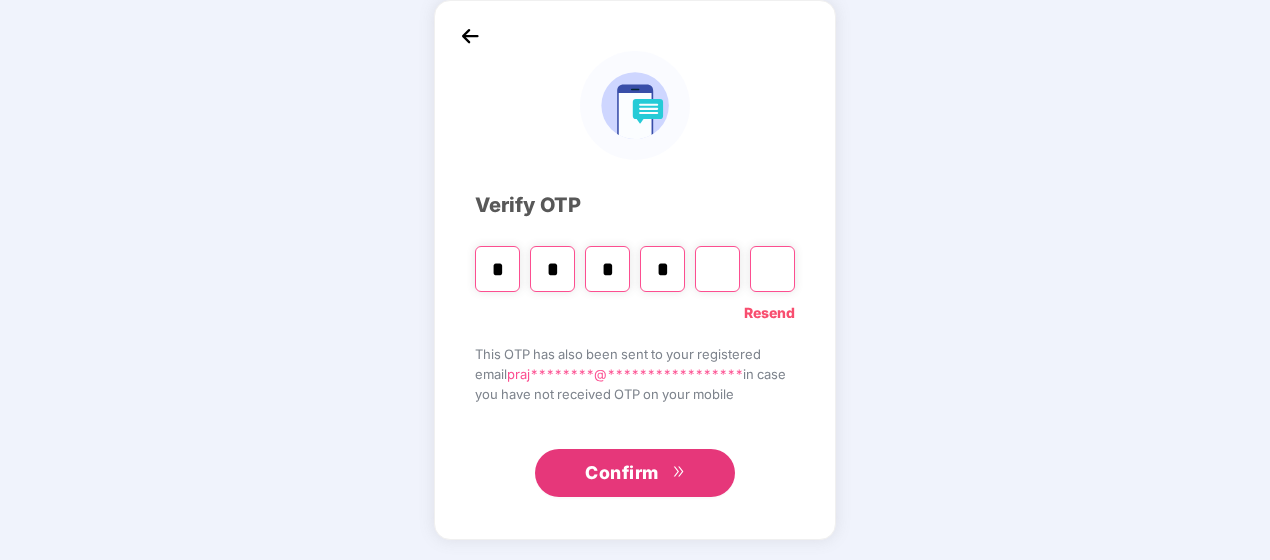 type on "*" 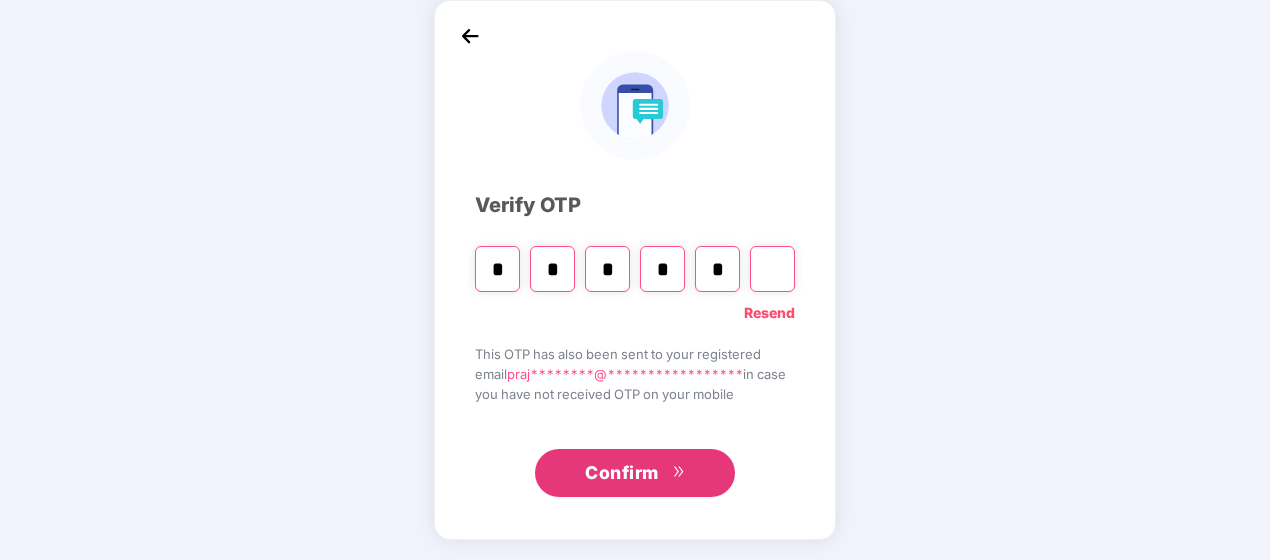 type on "*" 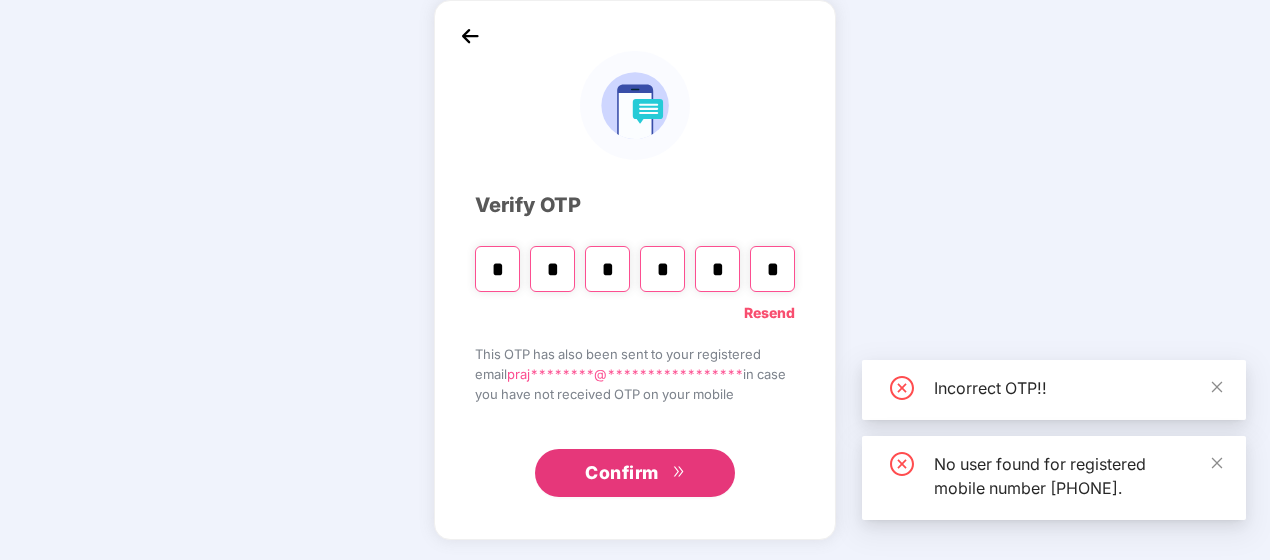 type 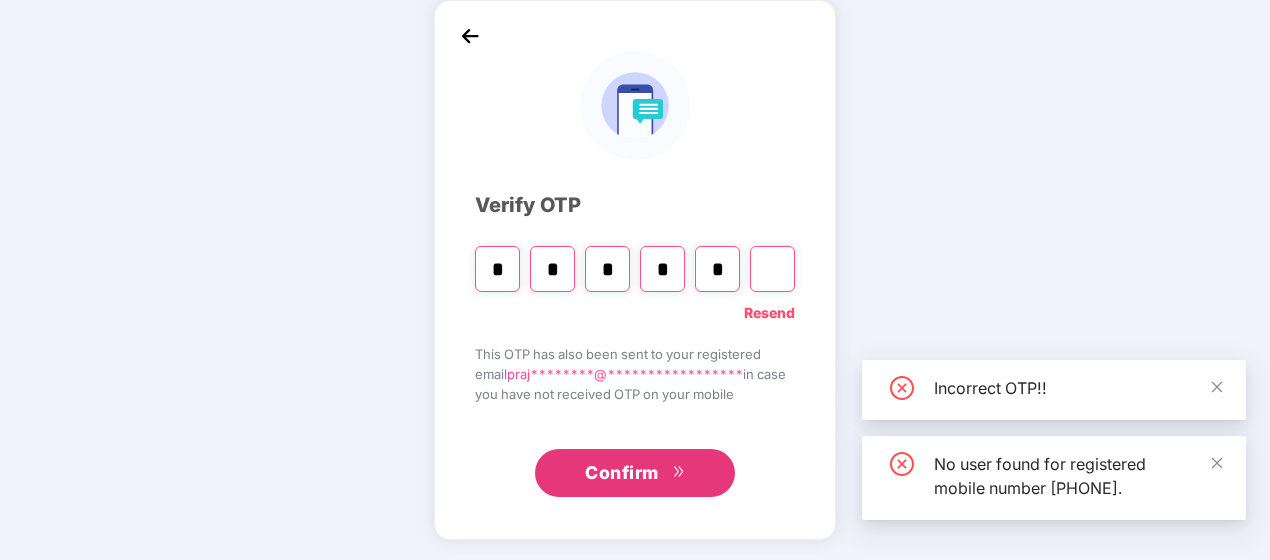 type 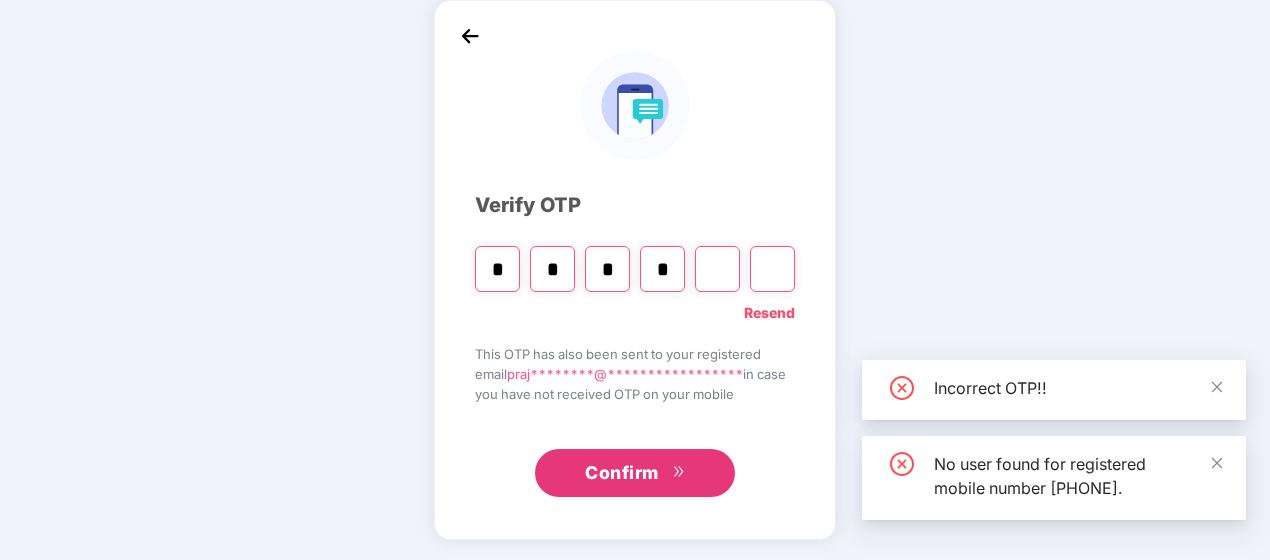 type on "*" 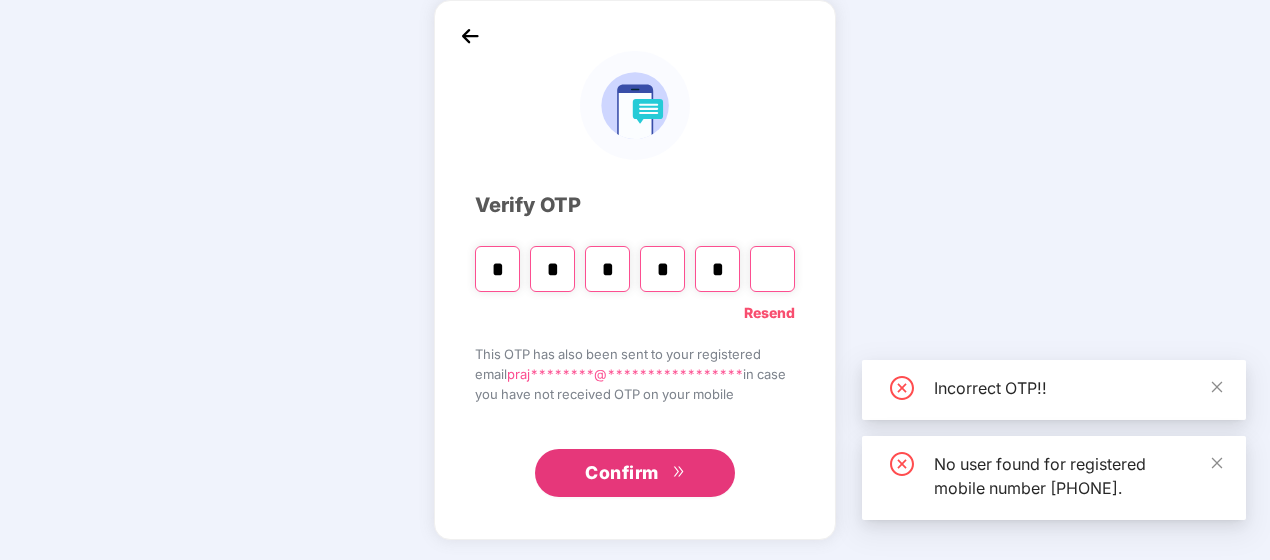 type 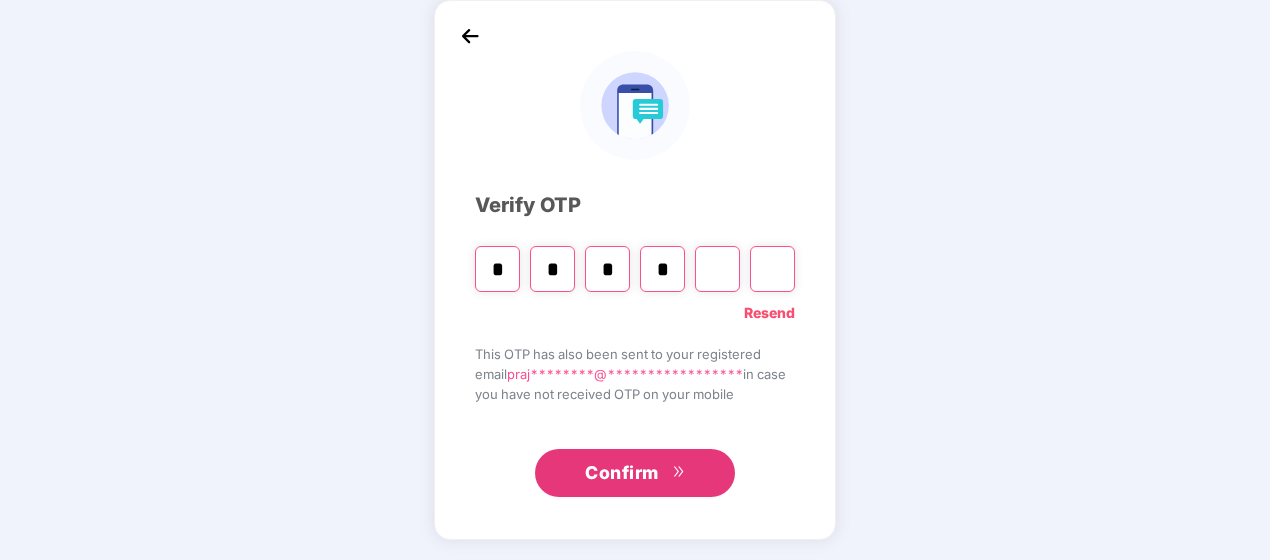 type 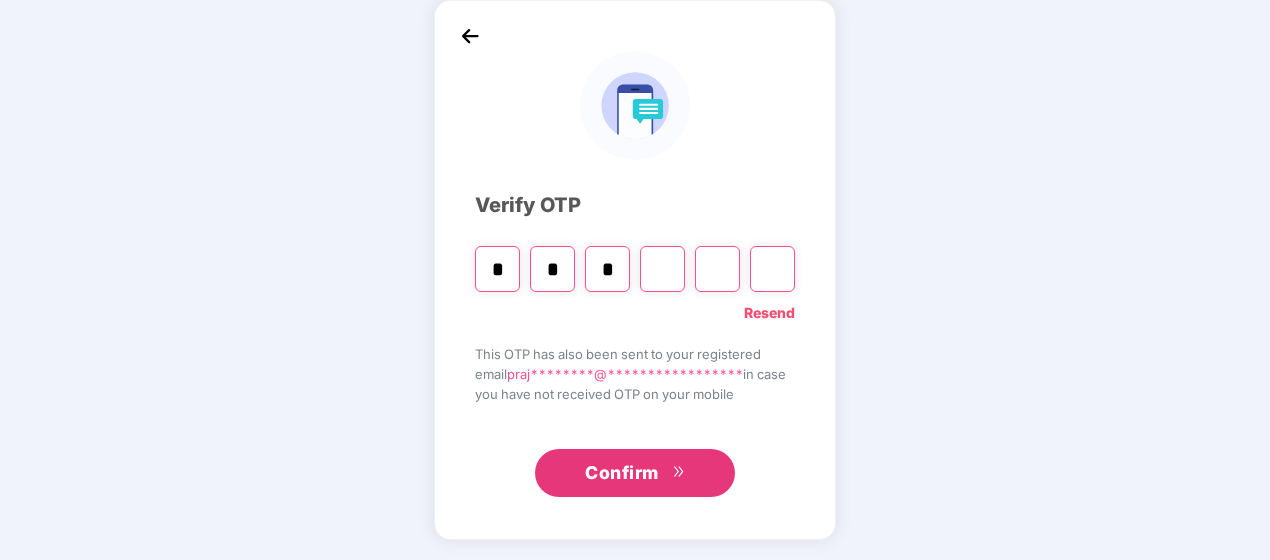 type on "*" 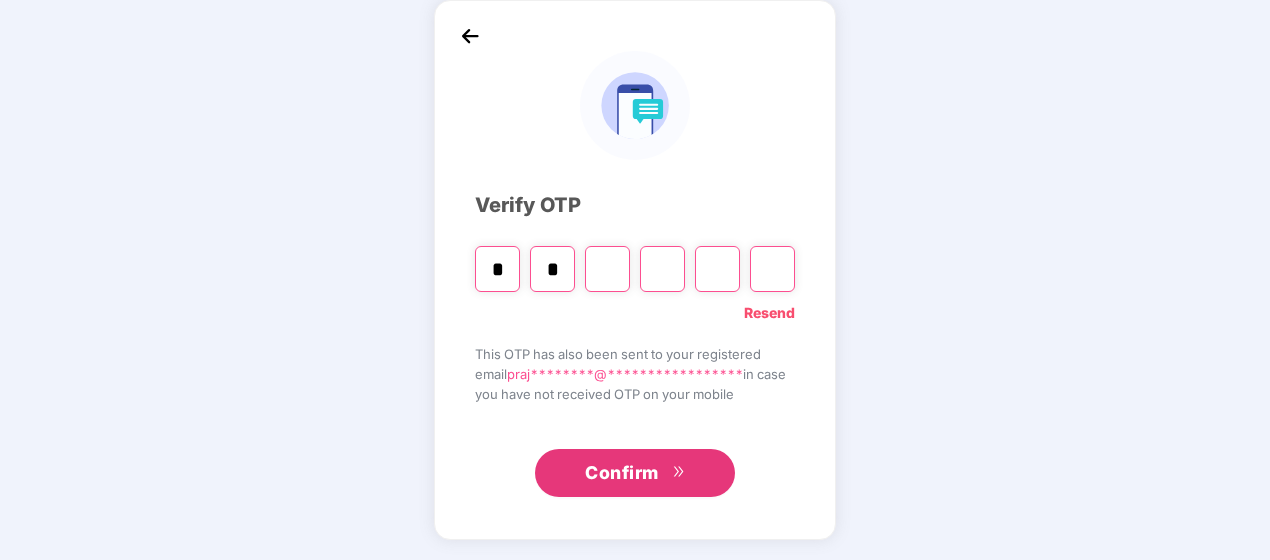 type on "*" 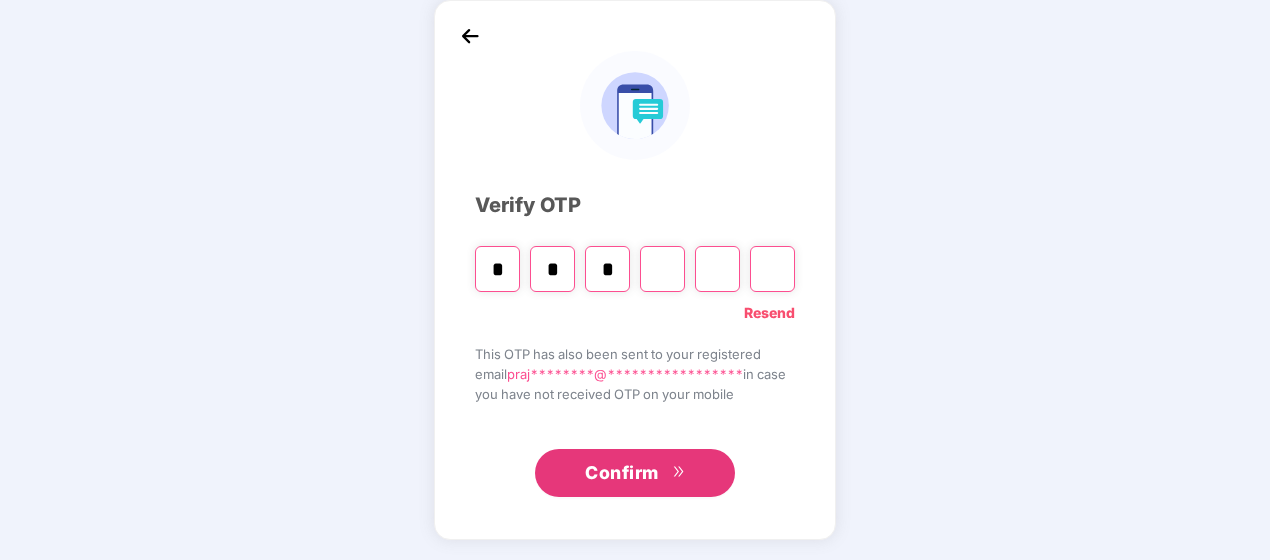 type 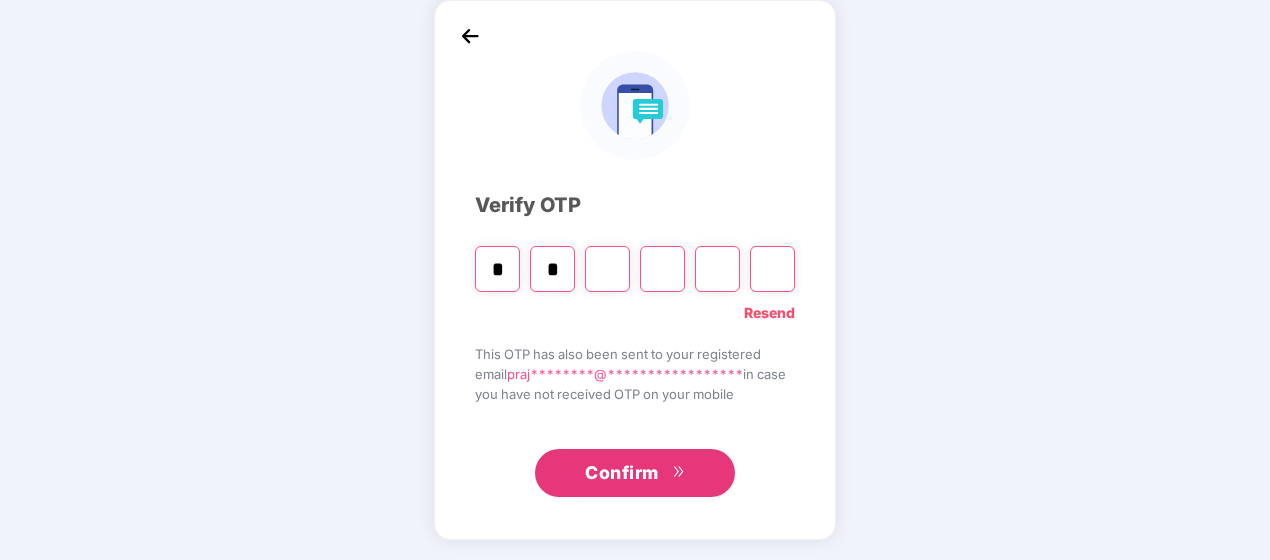 type 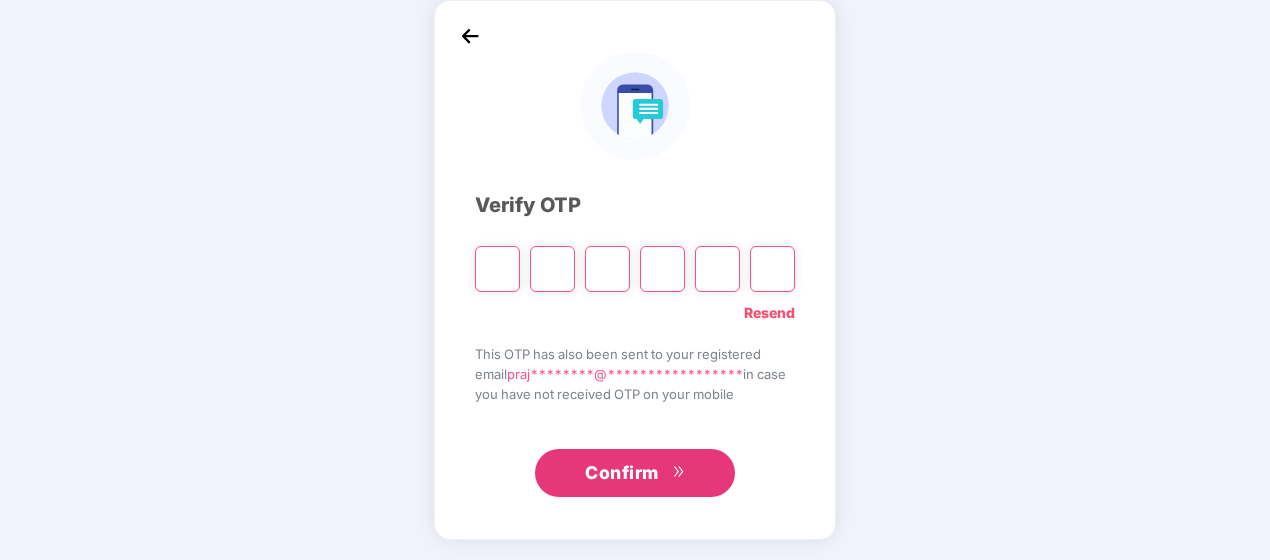 type on "*" 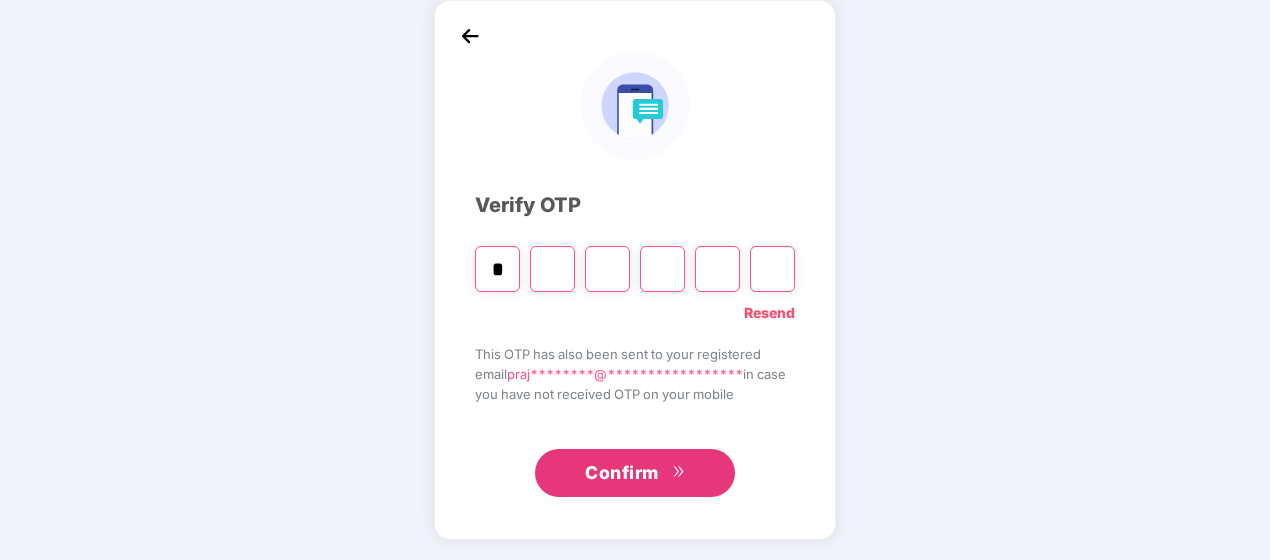 type on "*" 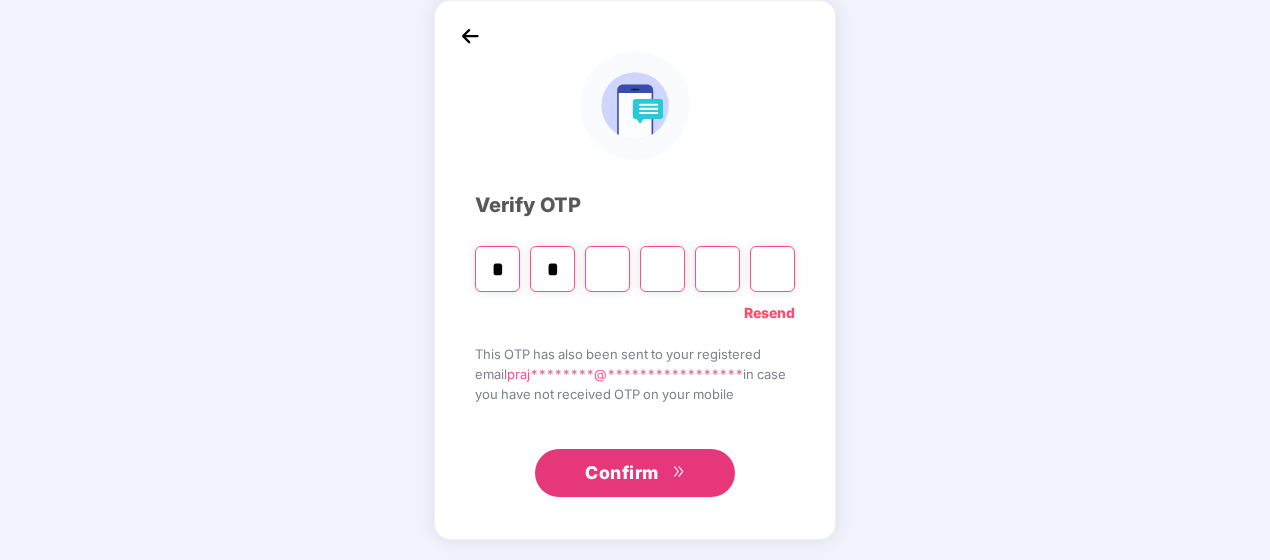 type on "*" 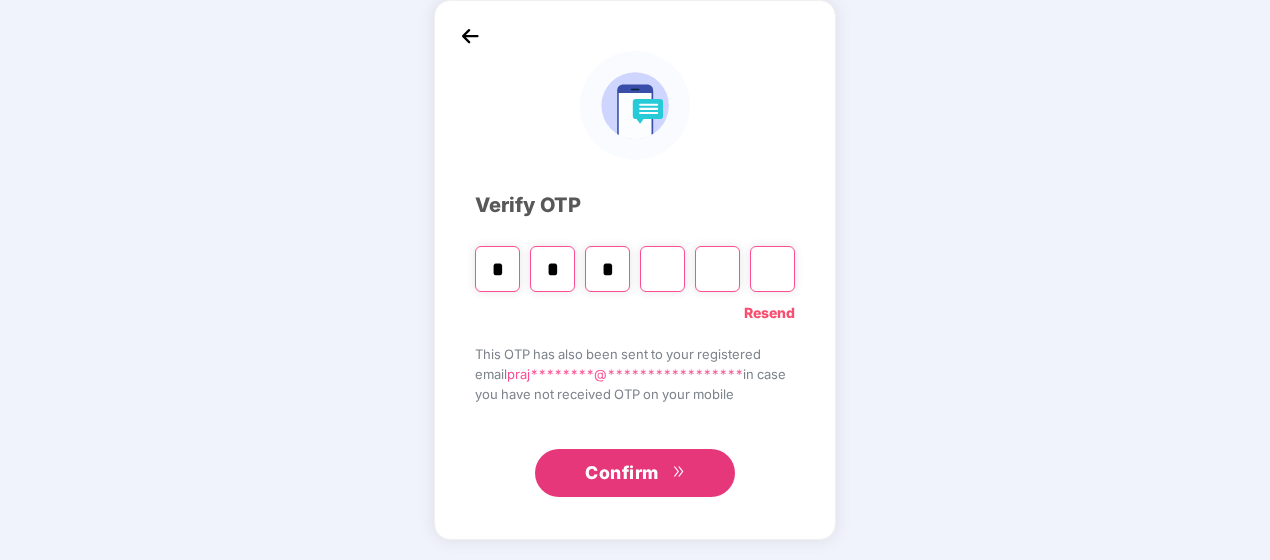 type on "*" 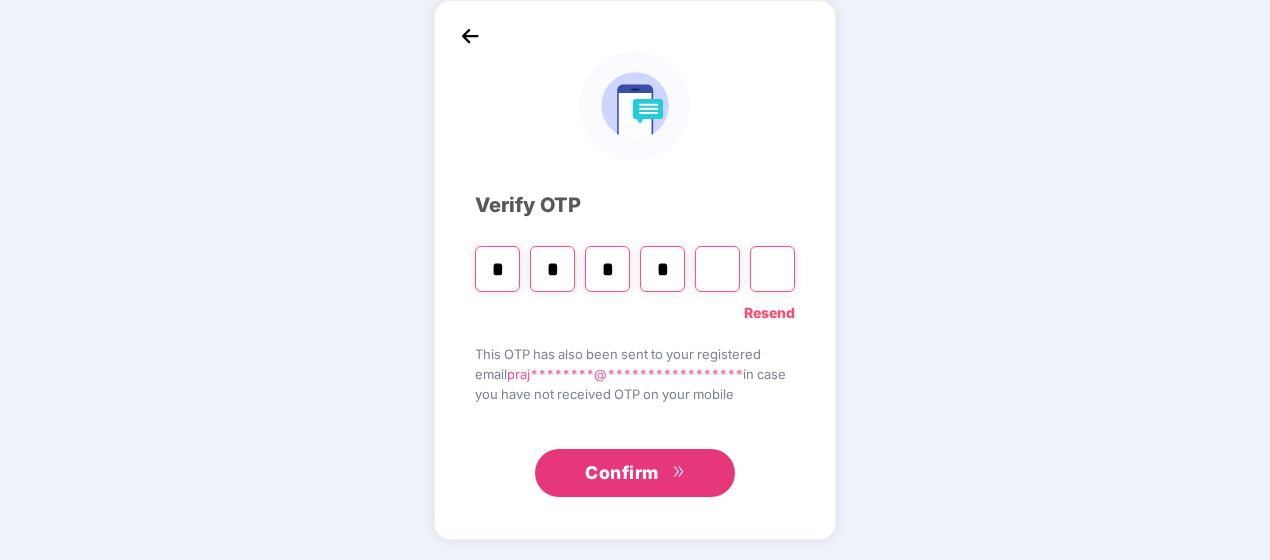 type on "*" 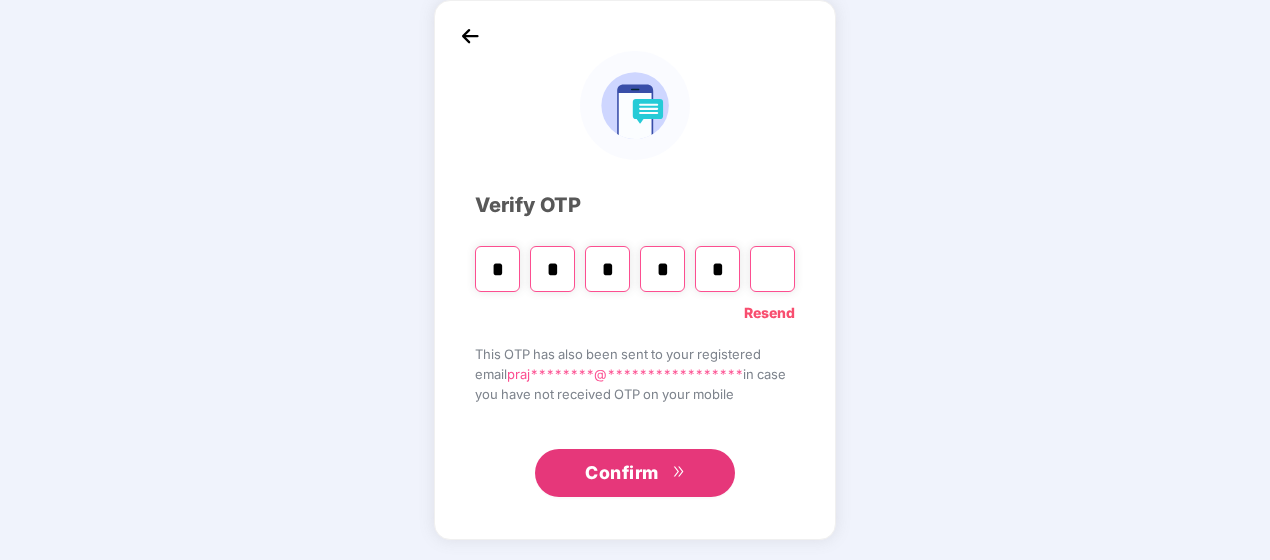 type on "*" 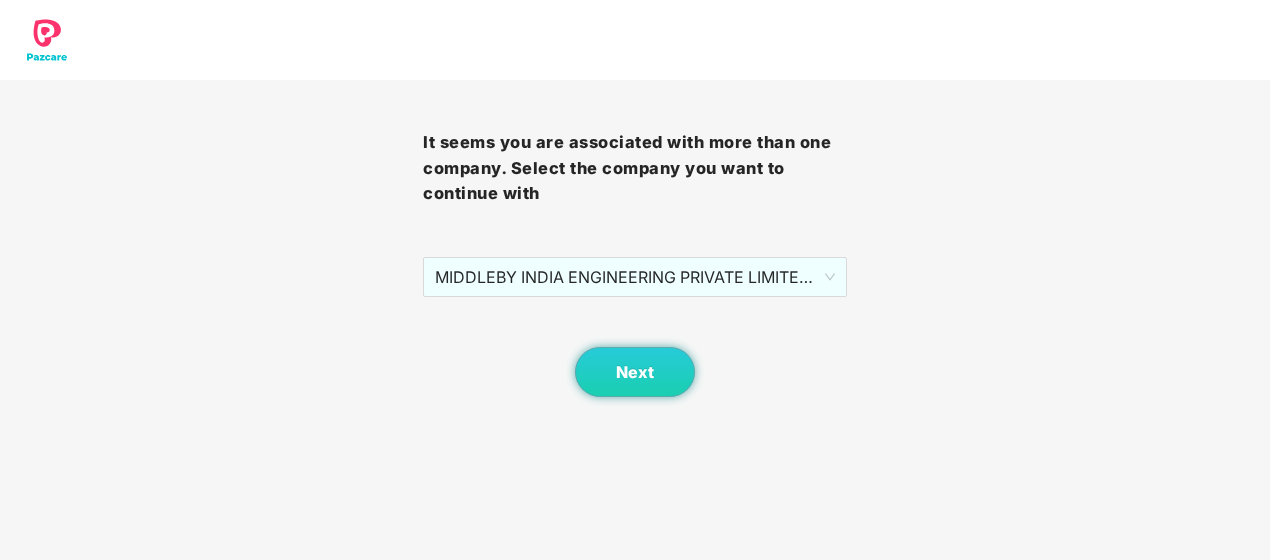scroll, scrollTop: 0, scrollLeft: 0, axis: both 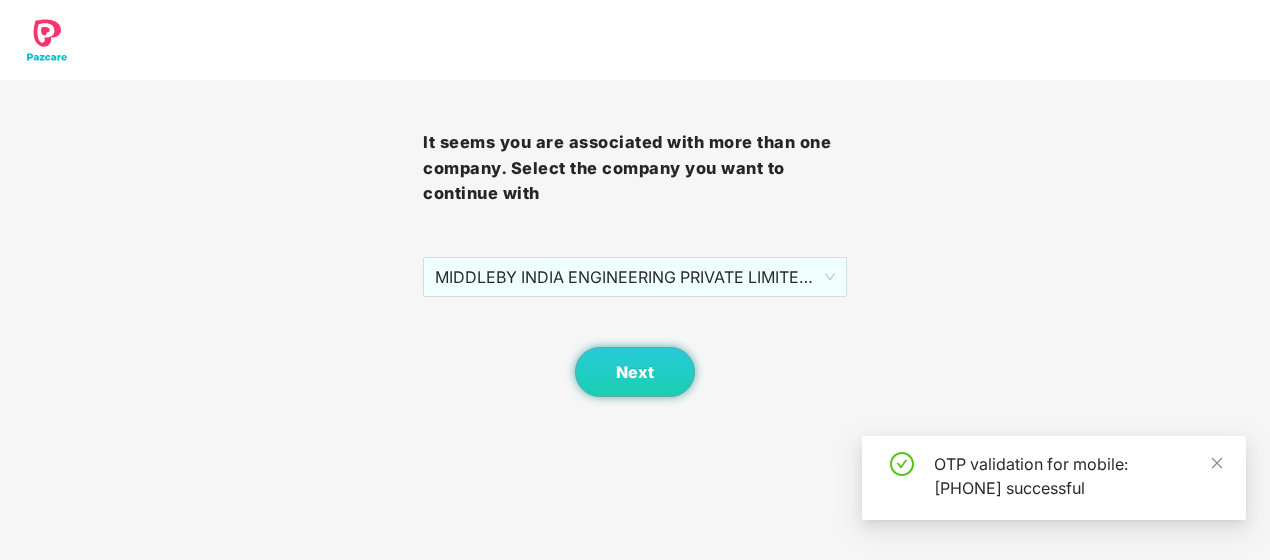 click on "It seems you are associated with more than one company. Select the company you want to continue with MIDDLEBY INDIA ENGINEERING PRIVATE LIMITED  -  MIEPL124  -  ADMIN Next" at bounding box center [635, 198] 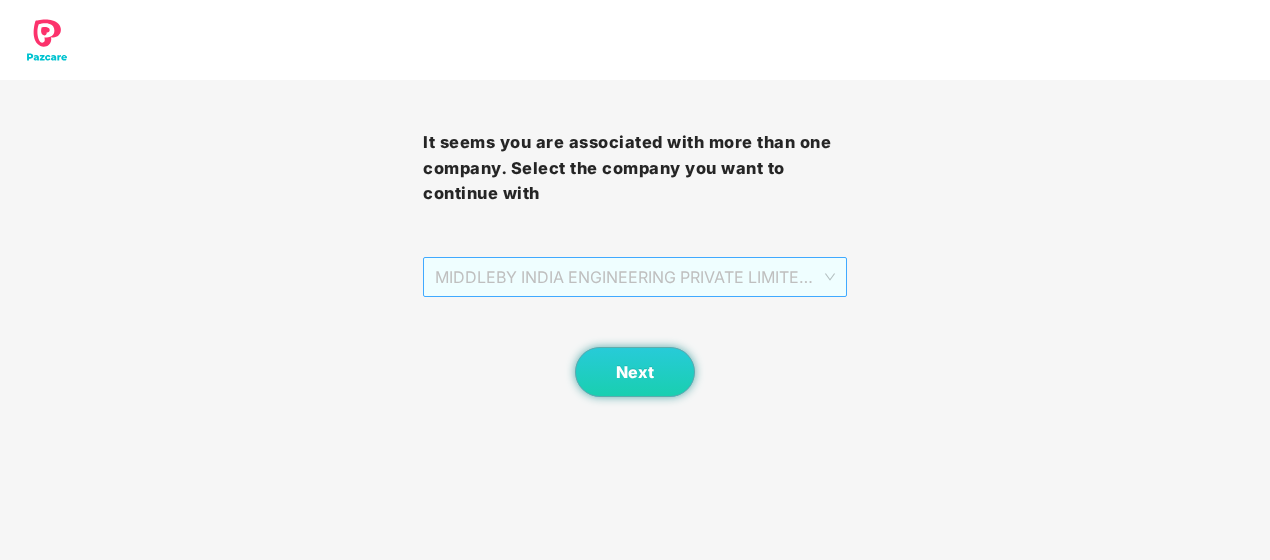 click on "MIDDLEBY INDIA ENGINEERING PRIVATE LIMITED  -  MIEPL124  -  ADMIN" at bounding box center (634, 277) 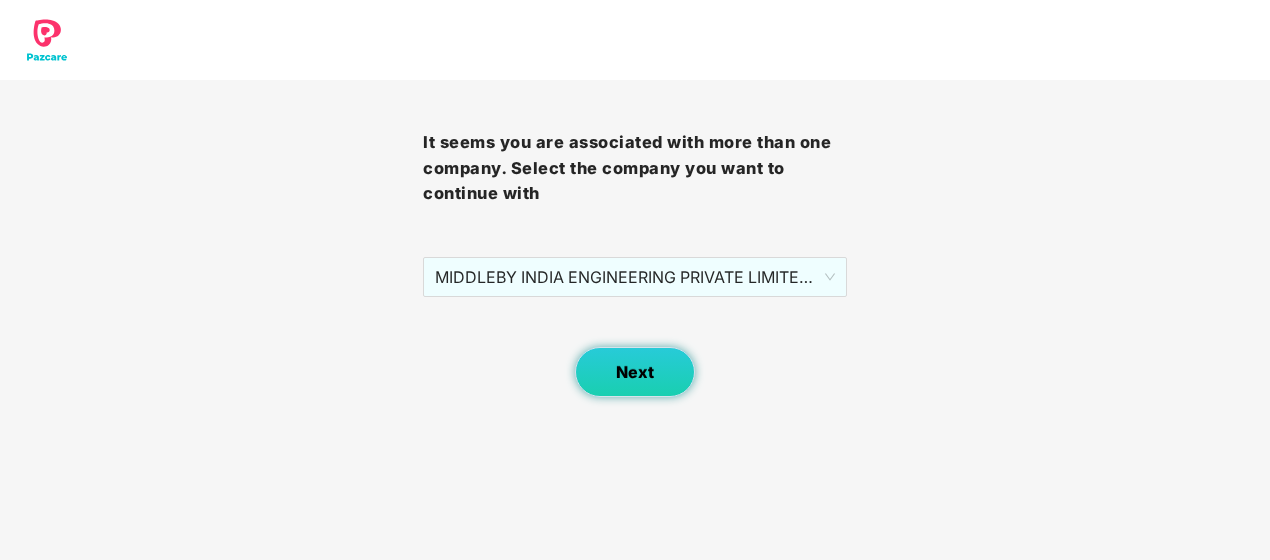 click on "Next" at bounding box center [635, 372] 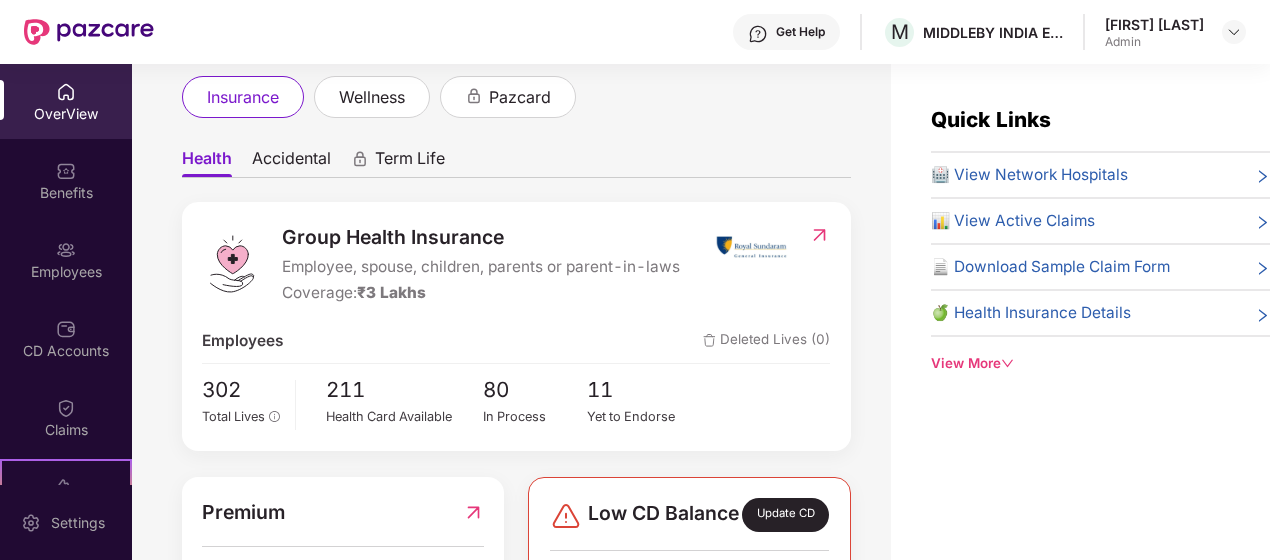 scroll, scrollTop: 200, scrollLeft: 0, axis: vertical 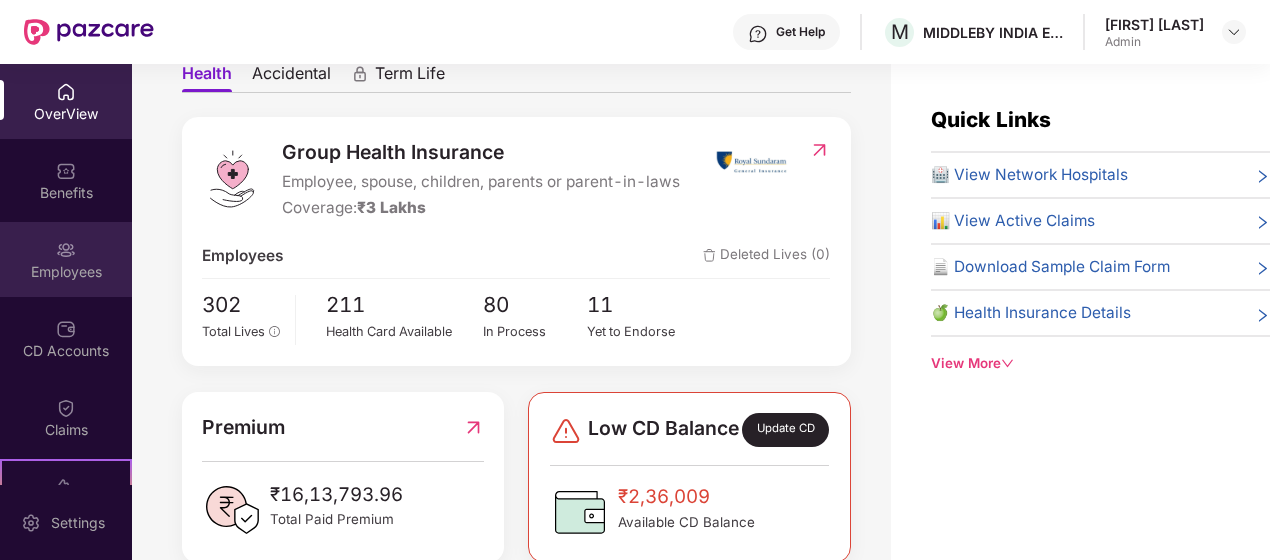 click on "Employees" at bounding box center (66, 259) 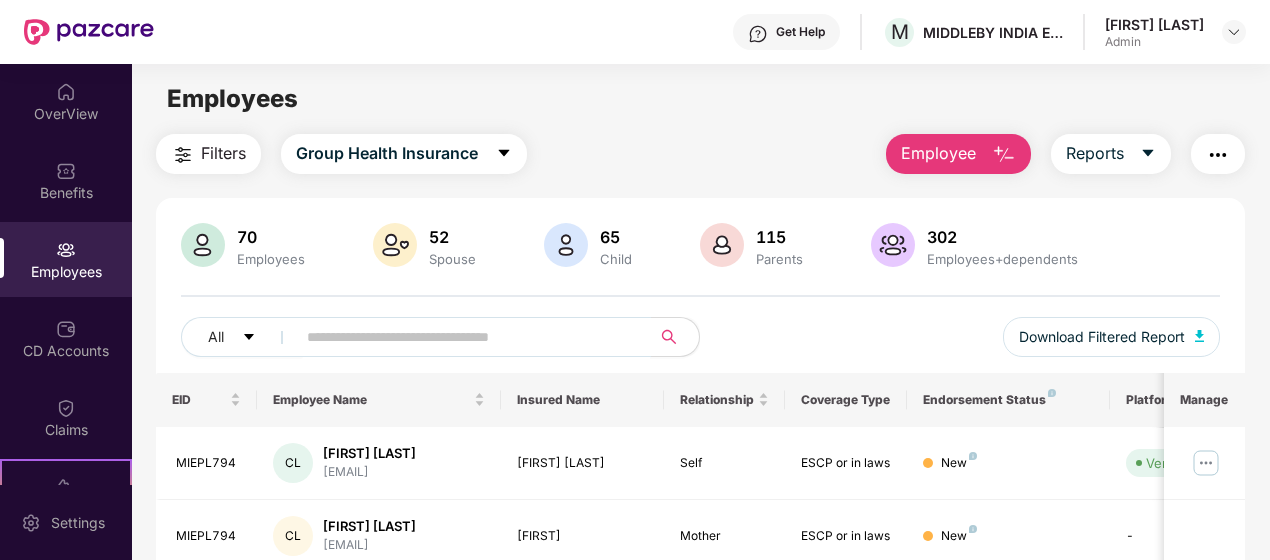 click at bounding box center (465, 337) 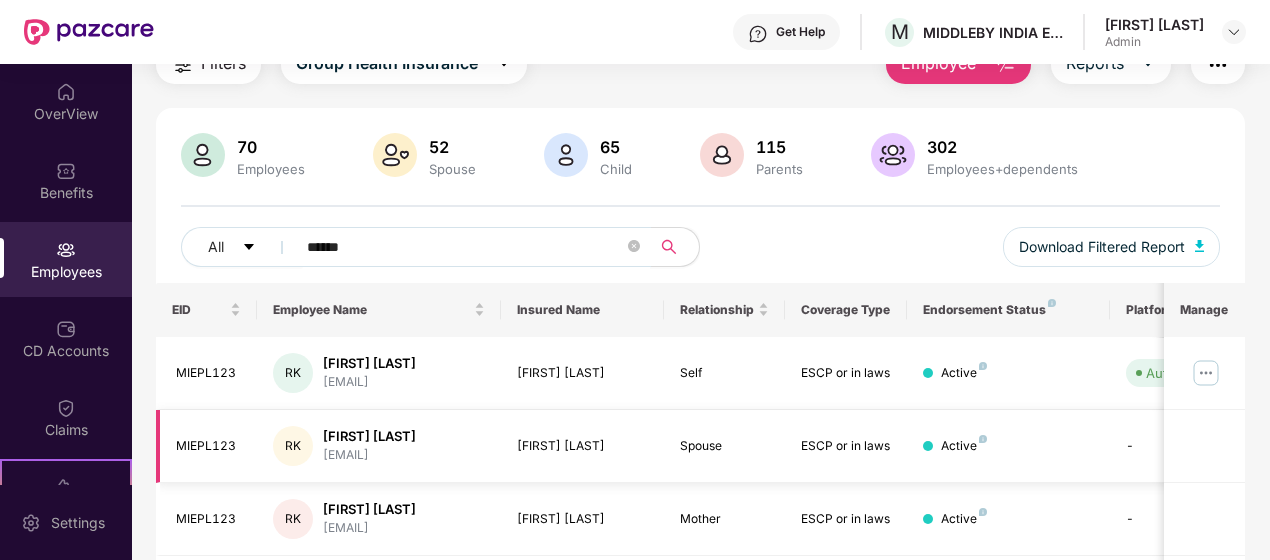 scroll, scrollTop: 200, scrollLeft: 0, axis: vertical 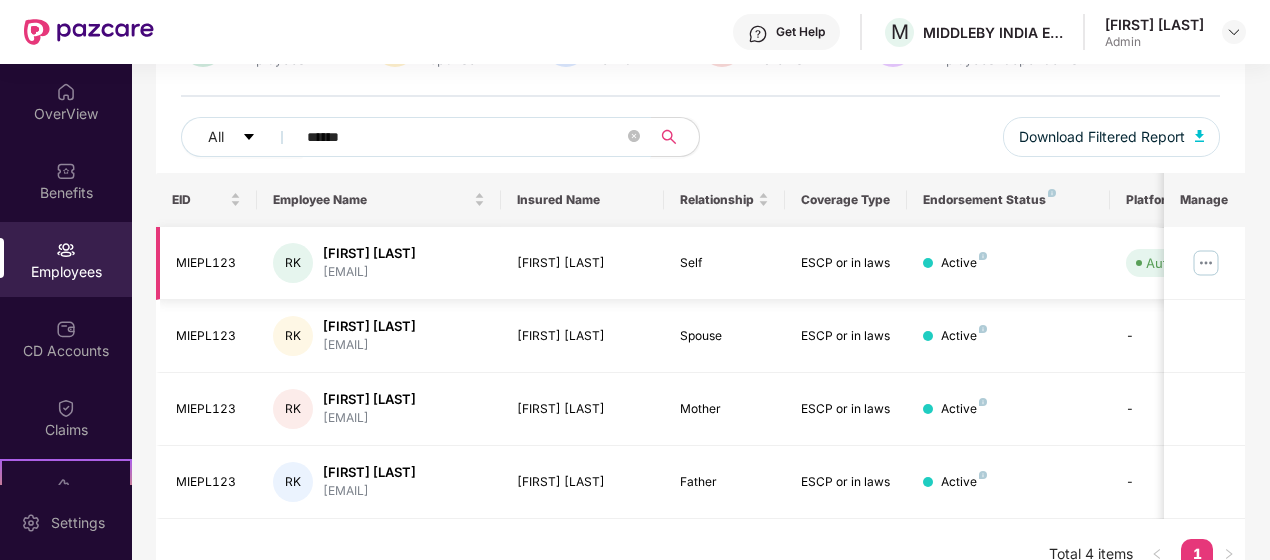 type on "******" 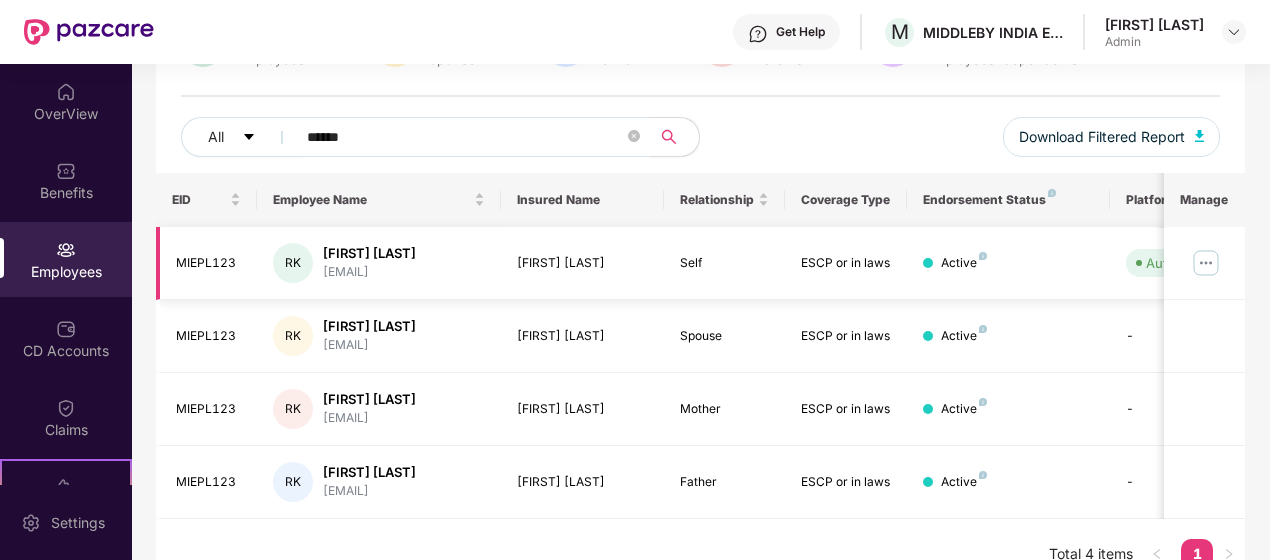 click at bounding box center [1206, 263] 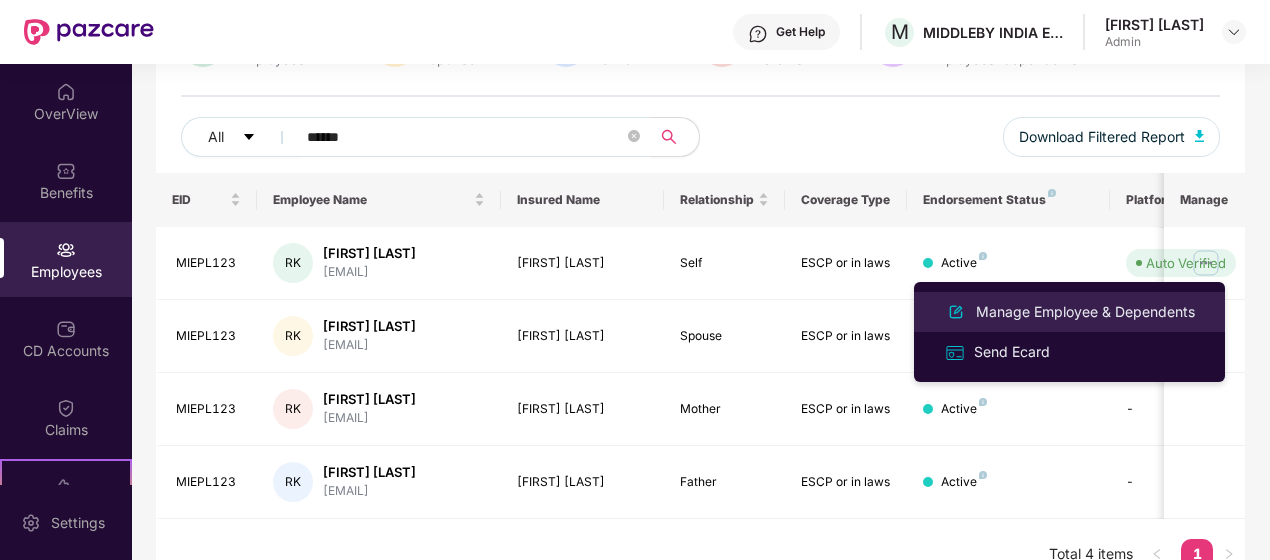 click on "Manage Employee & Dependents" at bounding box center [1085, 312] 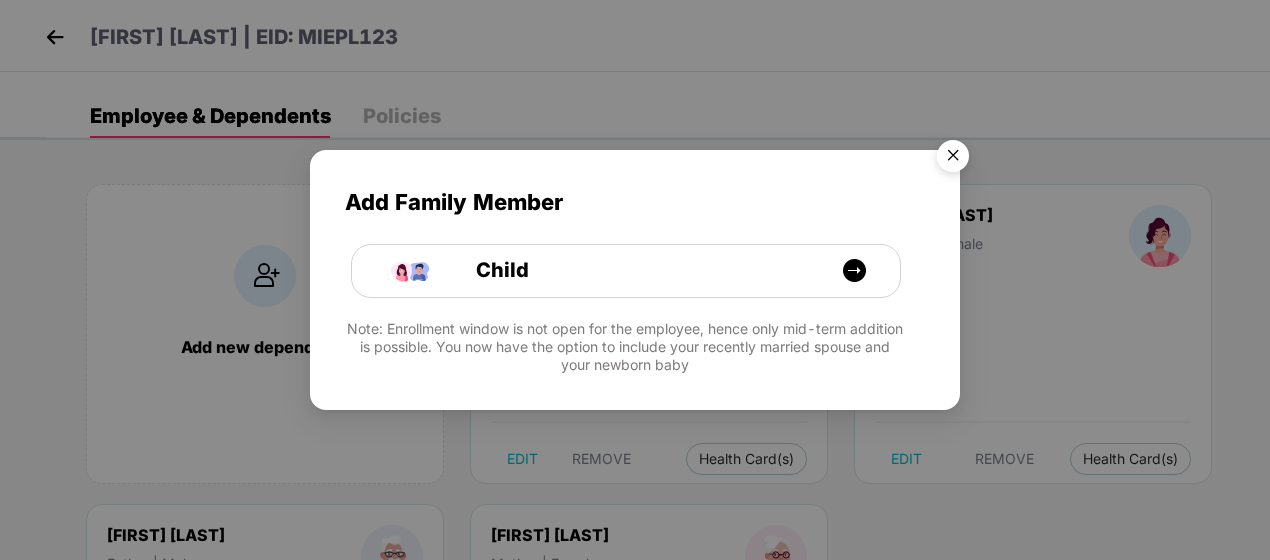 click at bounding box center [953, 159] 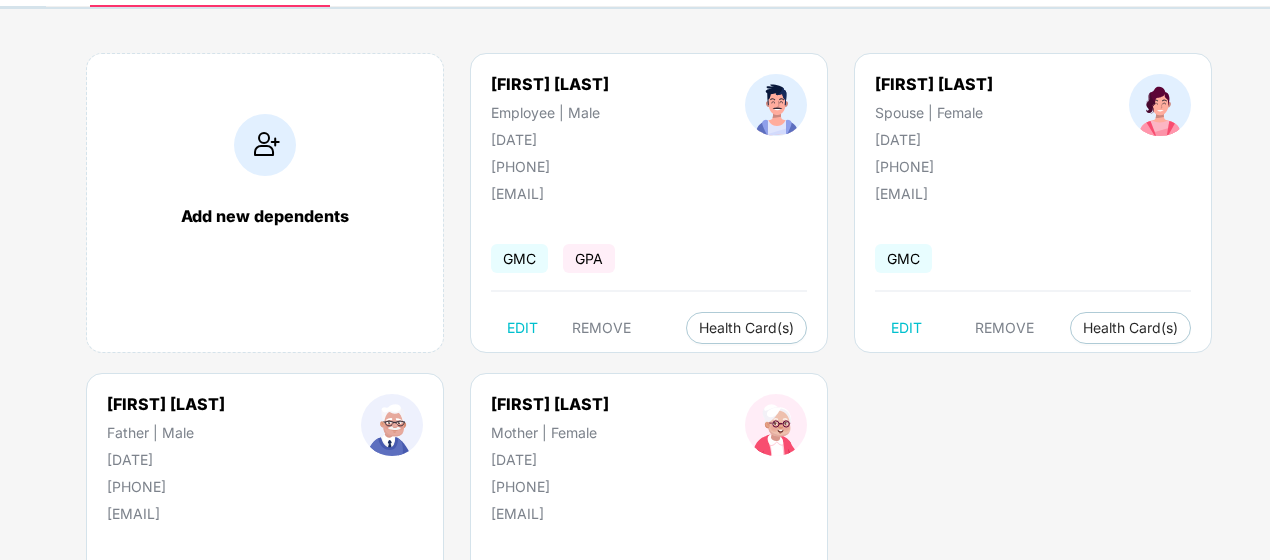 scroll, scrollTop: 100, scrollLeft: 0, axis: vertical 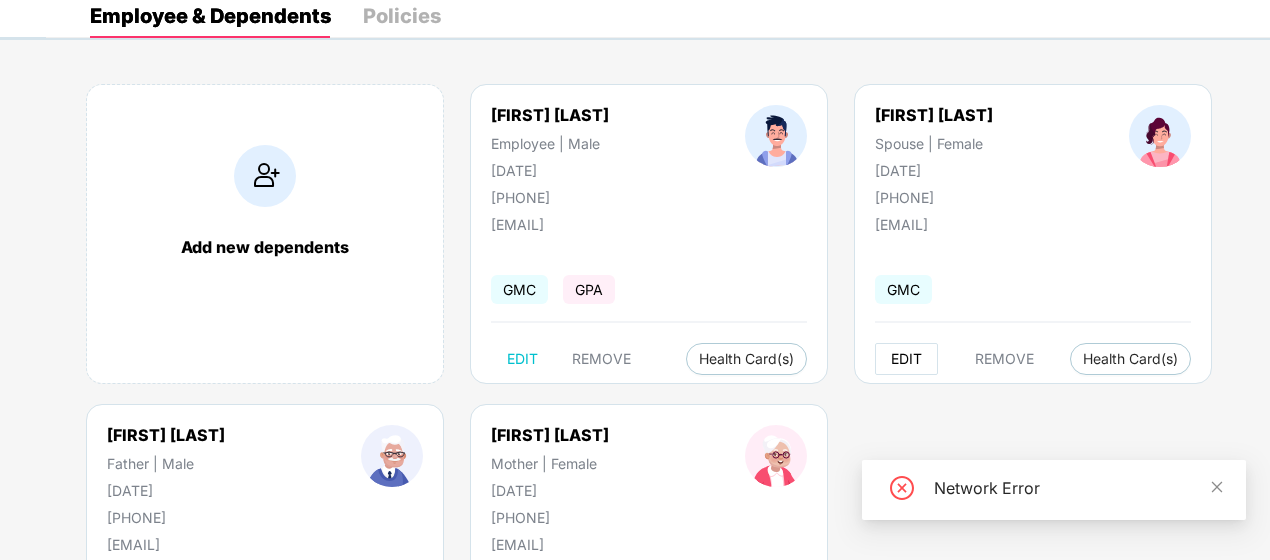 click on "EDIT" at bounding box center [906, 359] 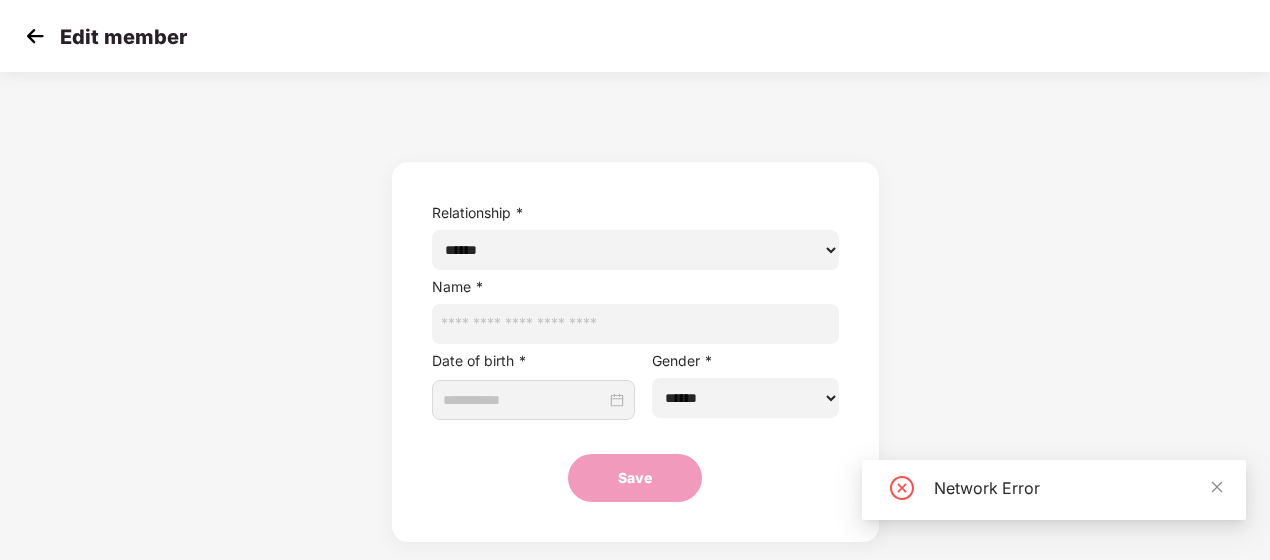 type on "**********" 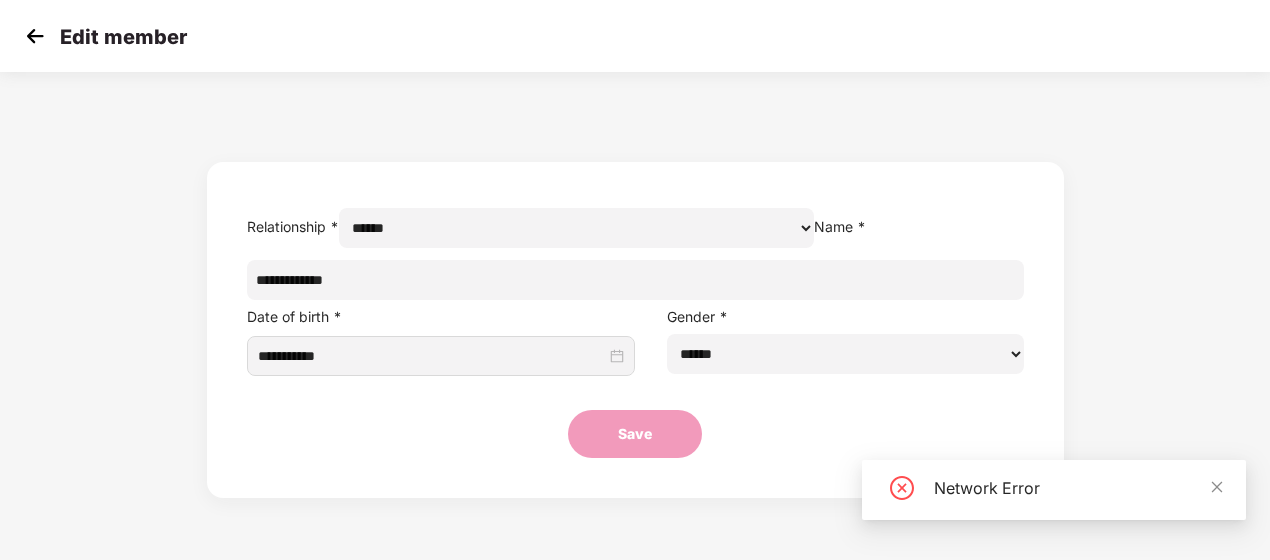 scroll, scrollTop: 0, scrollLeft: 0, axis: both 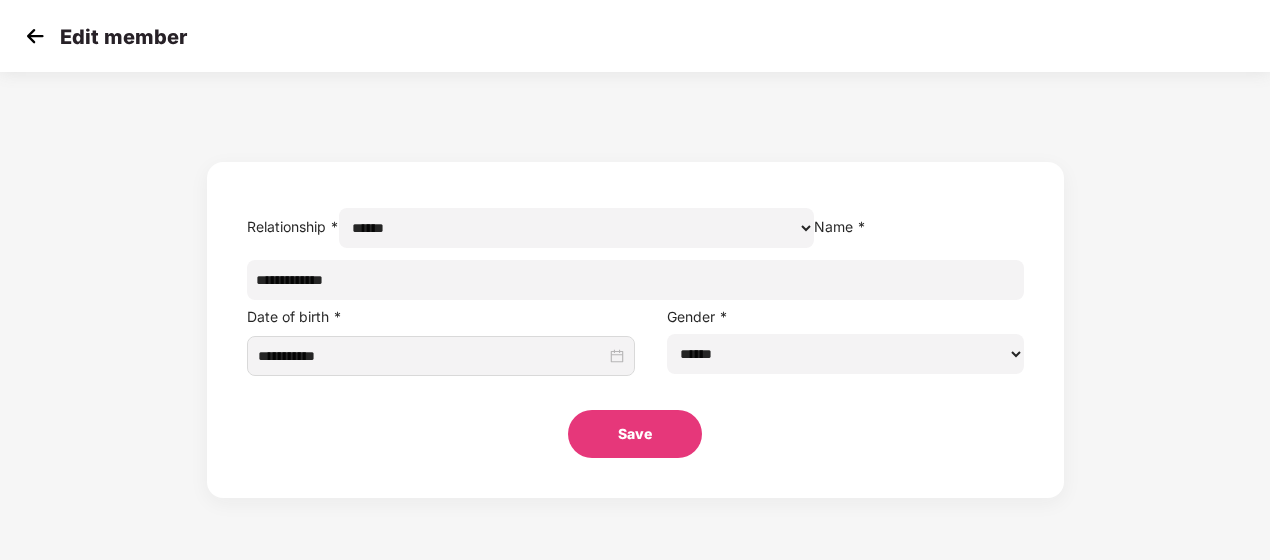 drag, startPoint x: 526, startPoint y: 324, endPoint x: 390, endPoint y: 322, distance: 136.01471 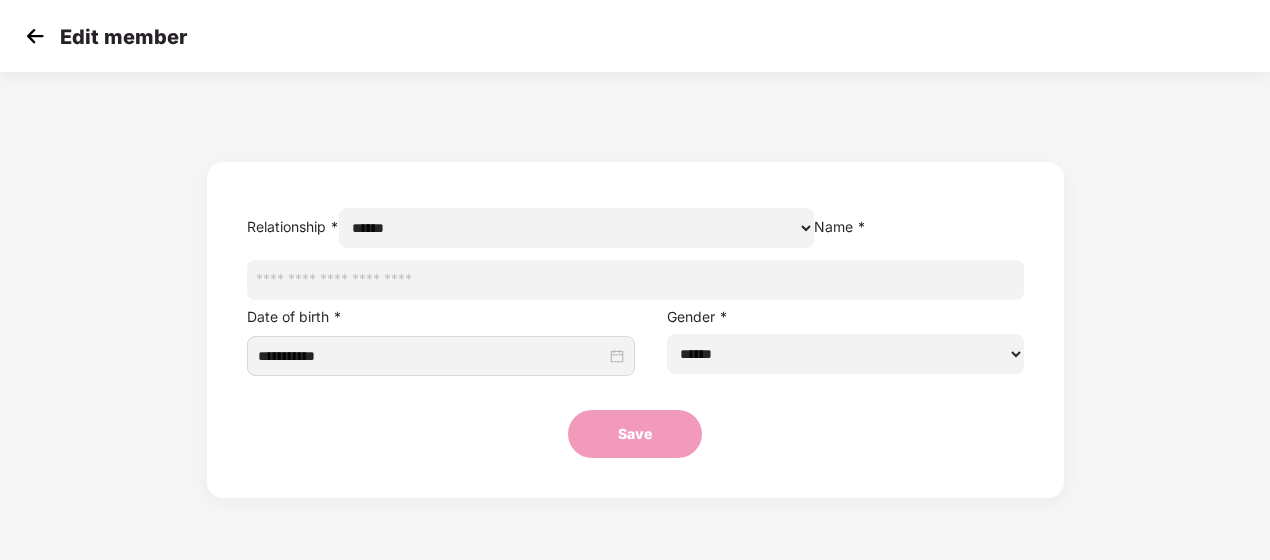 click on "**********" at bounding box center (576, 228) 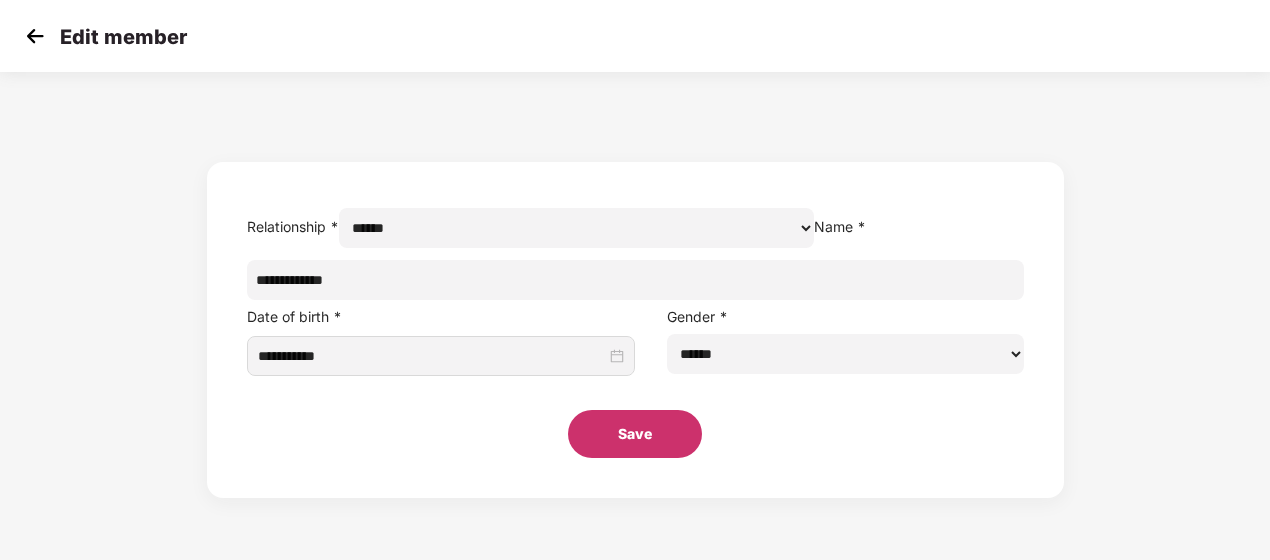 type on "**********" 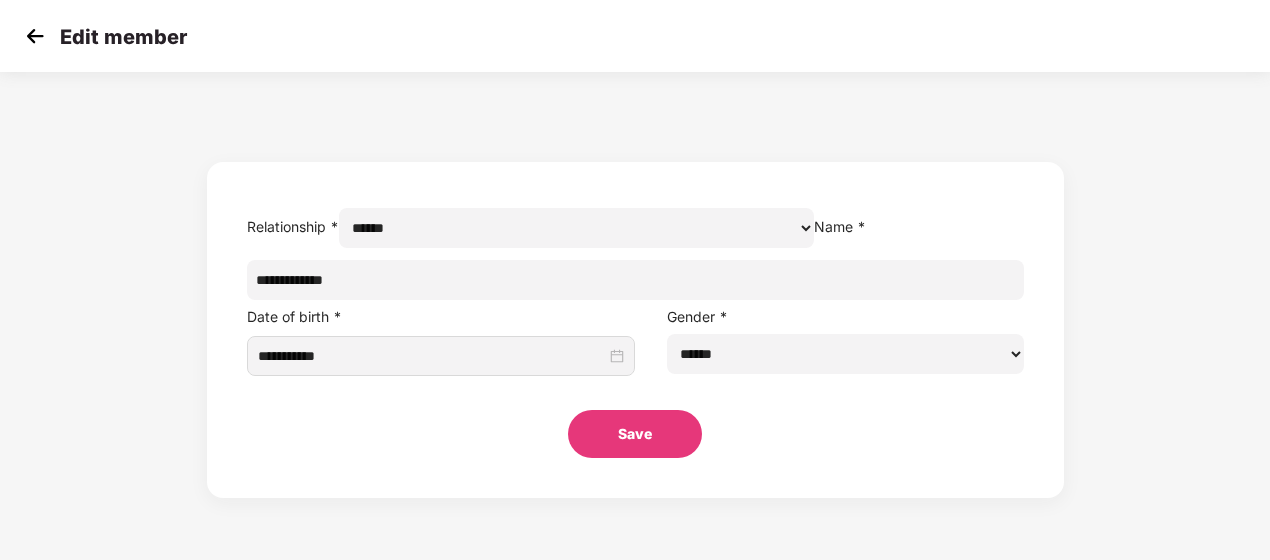 click on "Save" at bounding box center [635, 434] 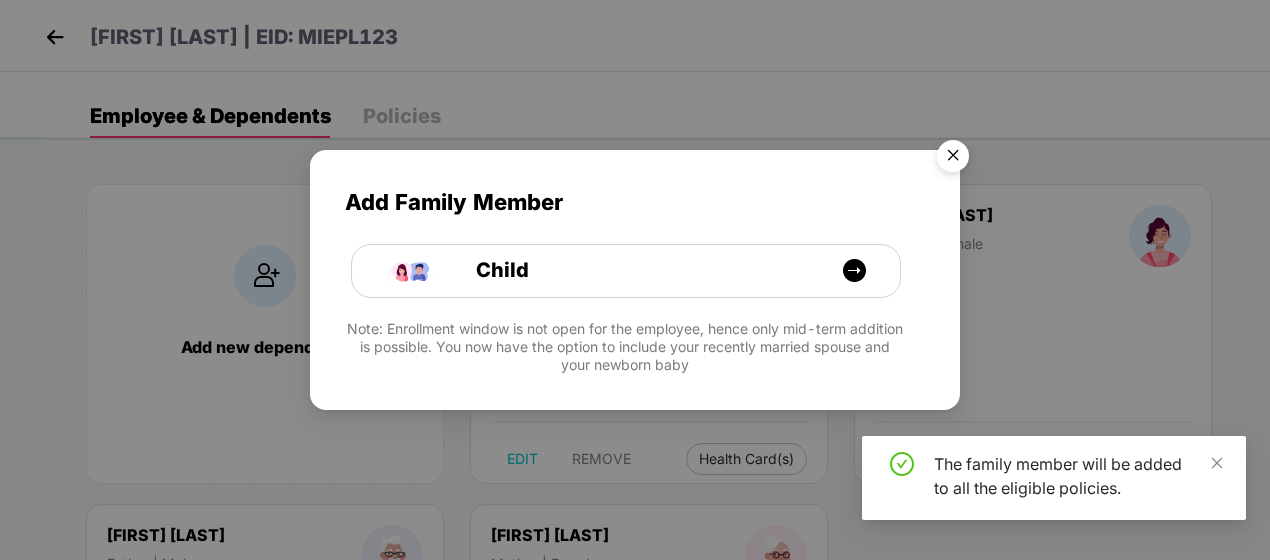 click at bounding box center (953, 159) 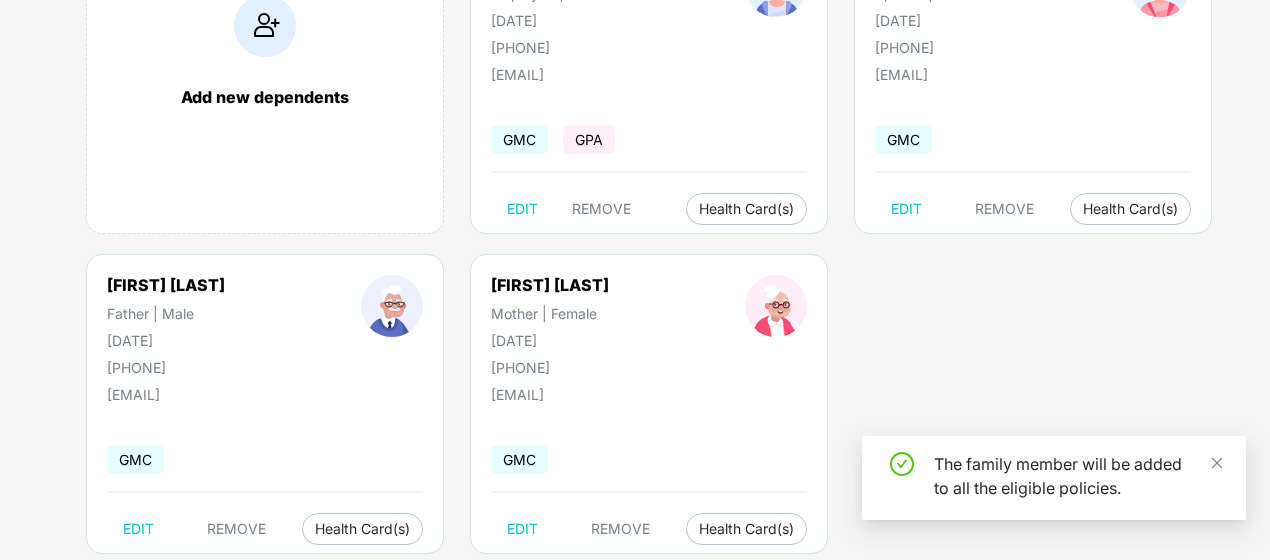 scroll, scrollTop: 294, scrollLeft: 0, axis: vertical 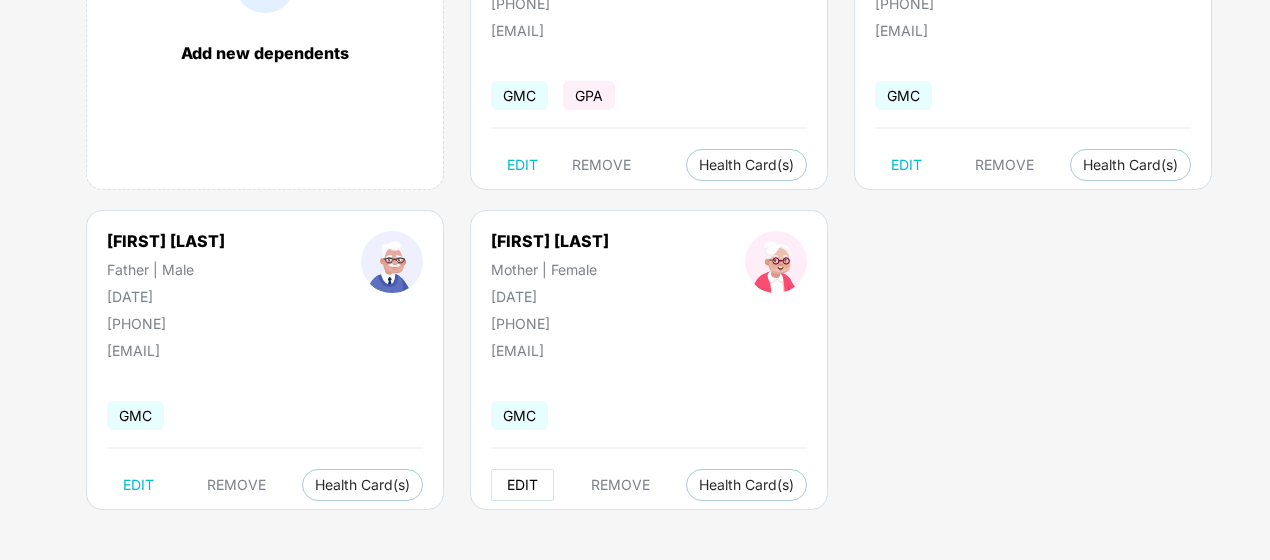 click on "EDIT" at bounding box center (522, 485) 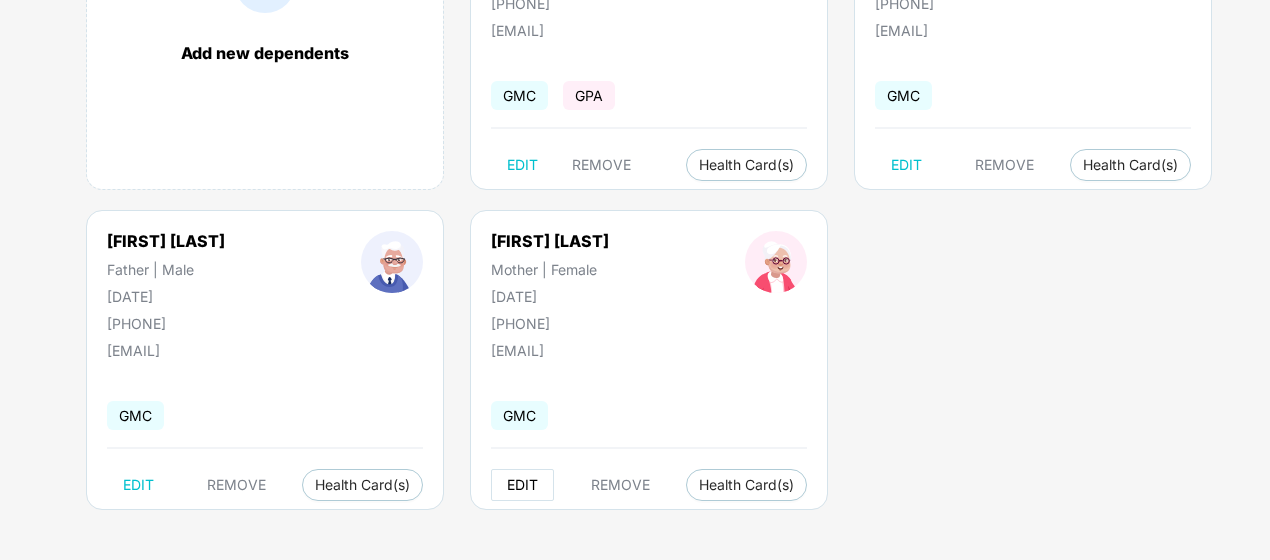 scroll, scrollTop: 0, scrollLeft: 0, axis: both 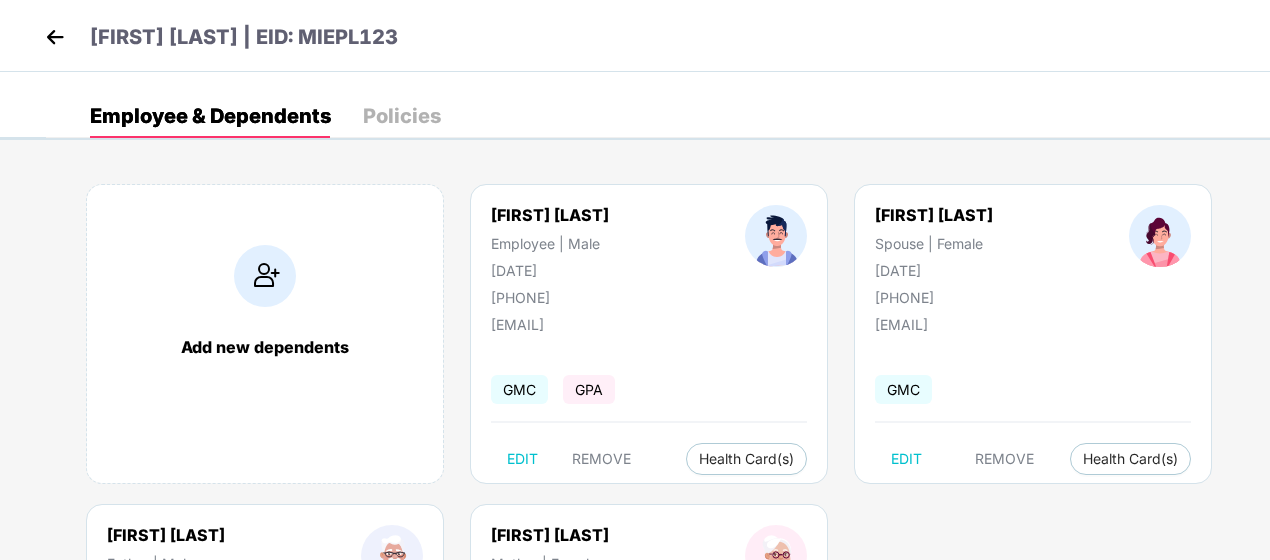select on "******" 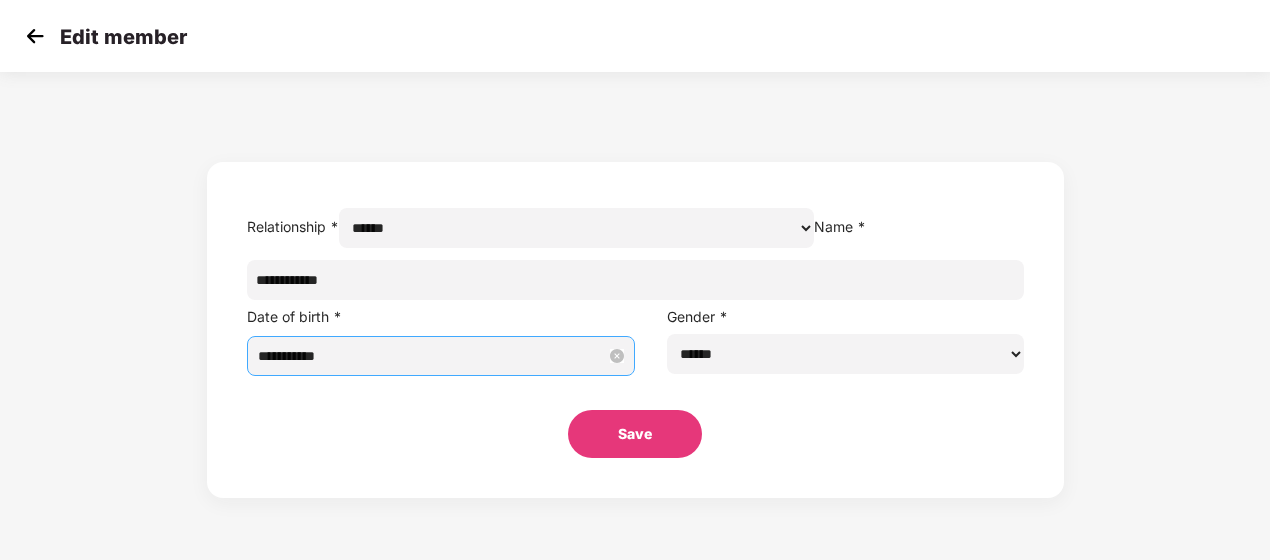 click on "**********" at bounding box center (432, 356) 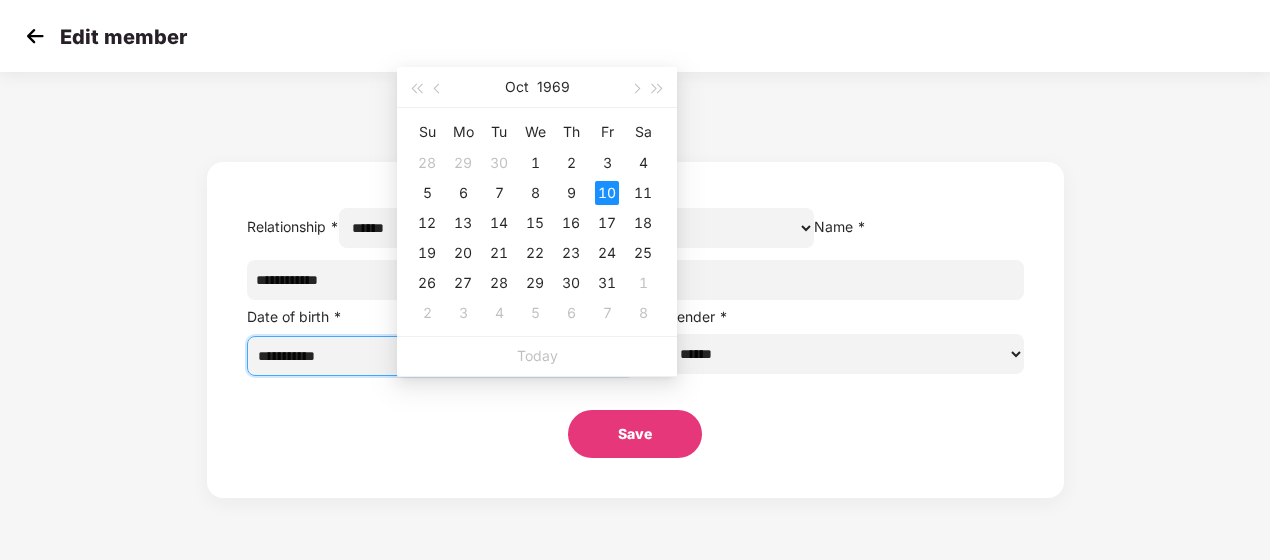 click on "**********" at bounding box center [432, 356] 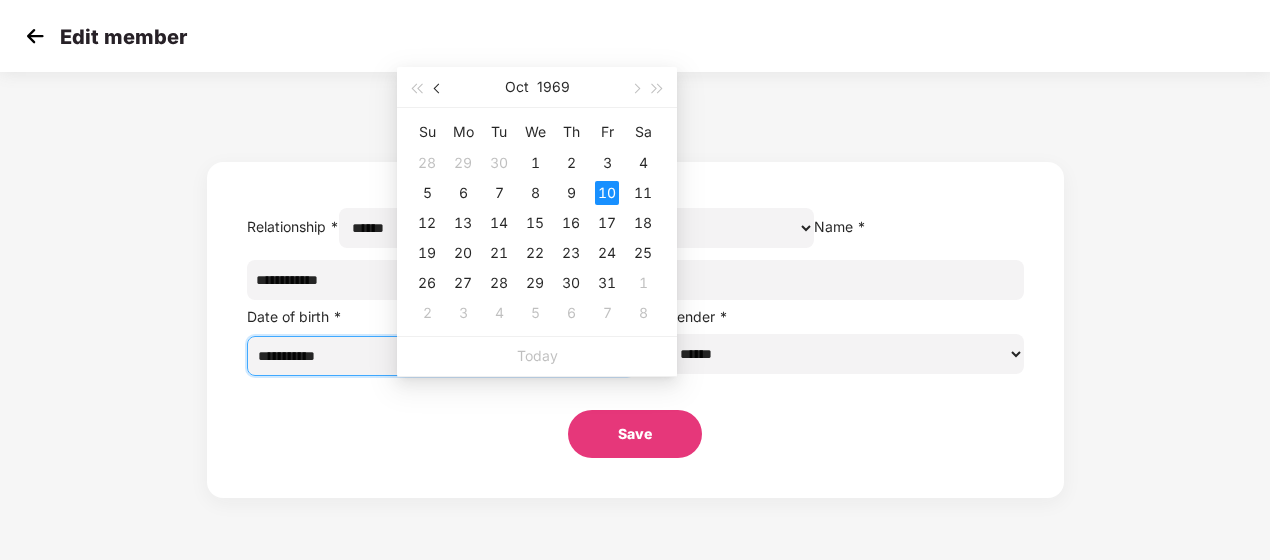 click at bounding box center [439, 89] 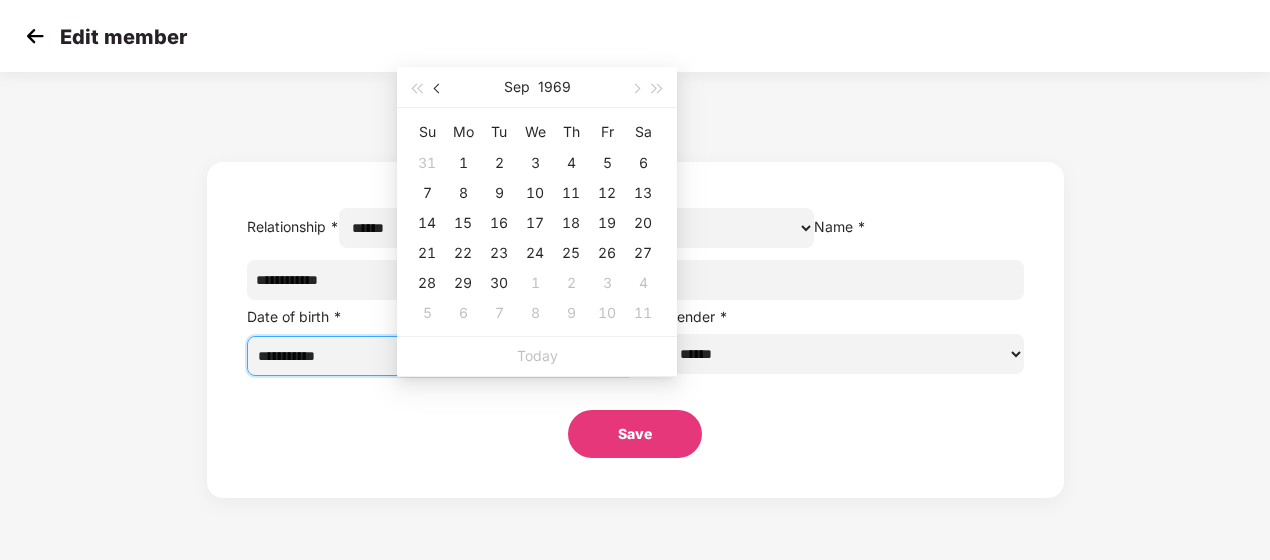 click at bounding box center (439, 89) 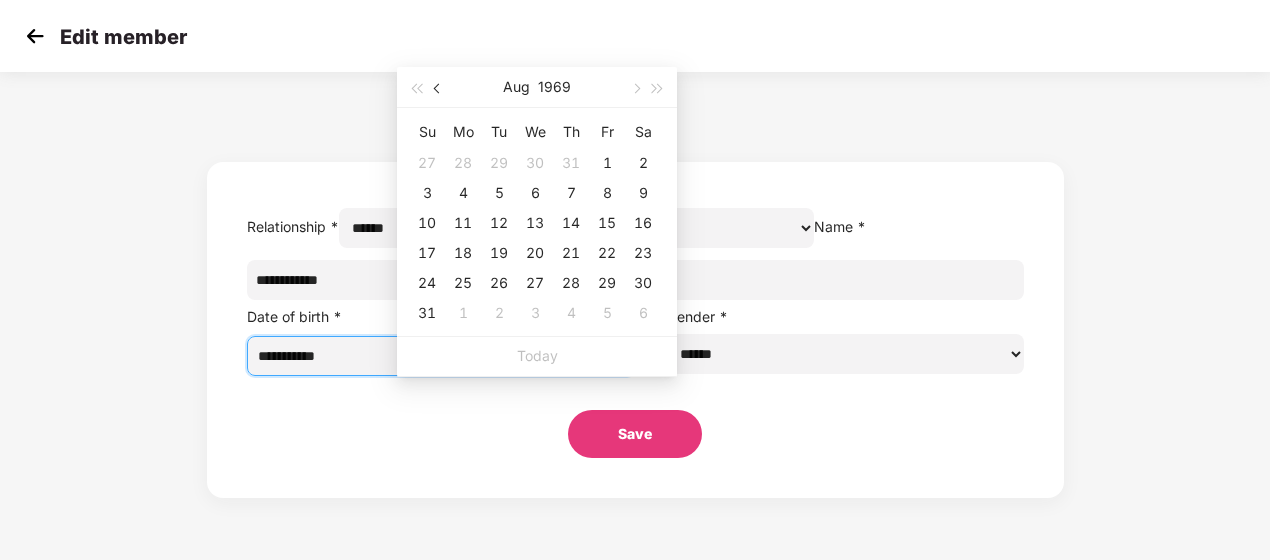 click at bounding box center (439, 89) 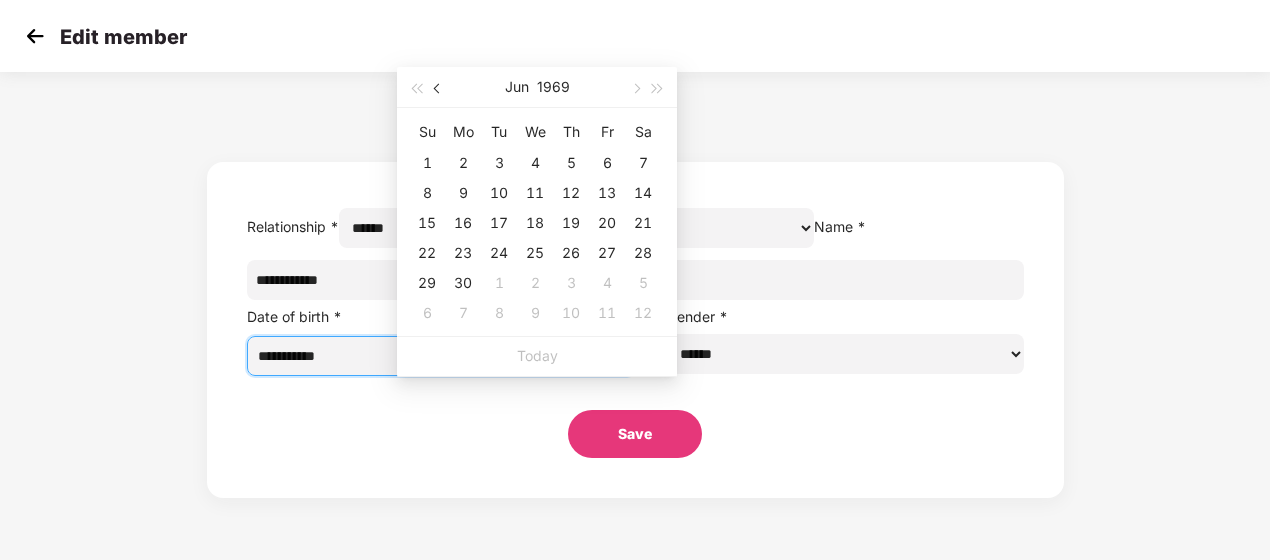 click at bounding box center (439, 89) 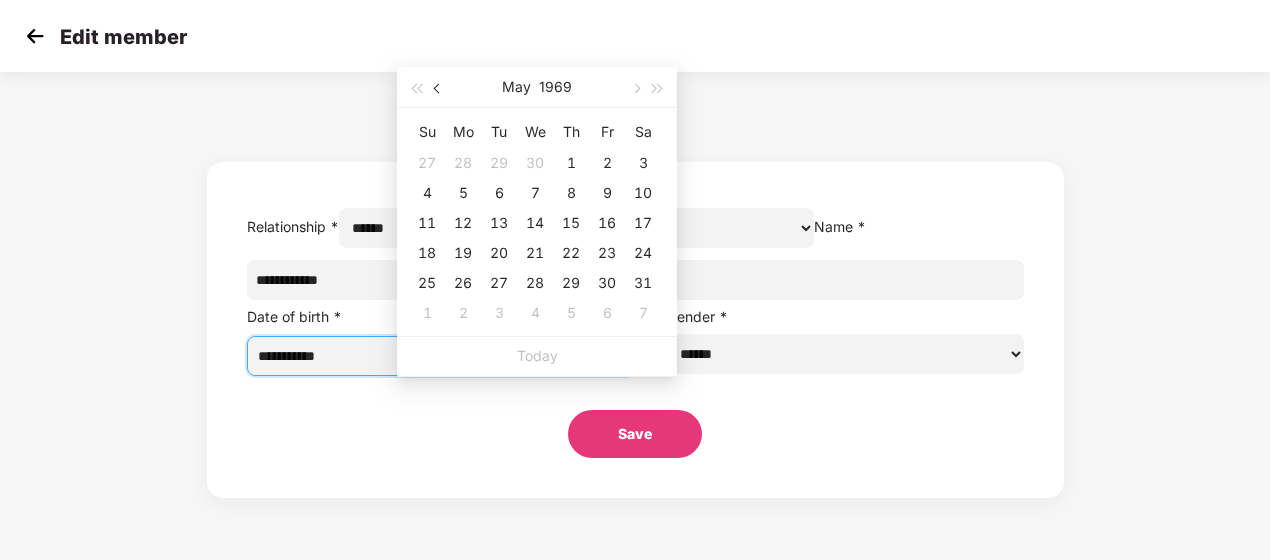 click at bounding box center (439, 89) 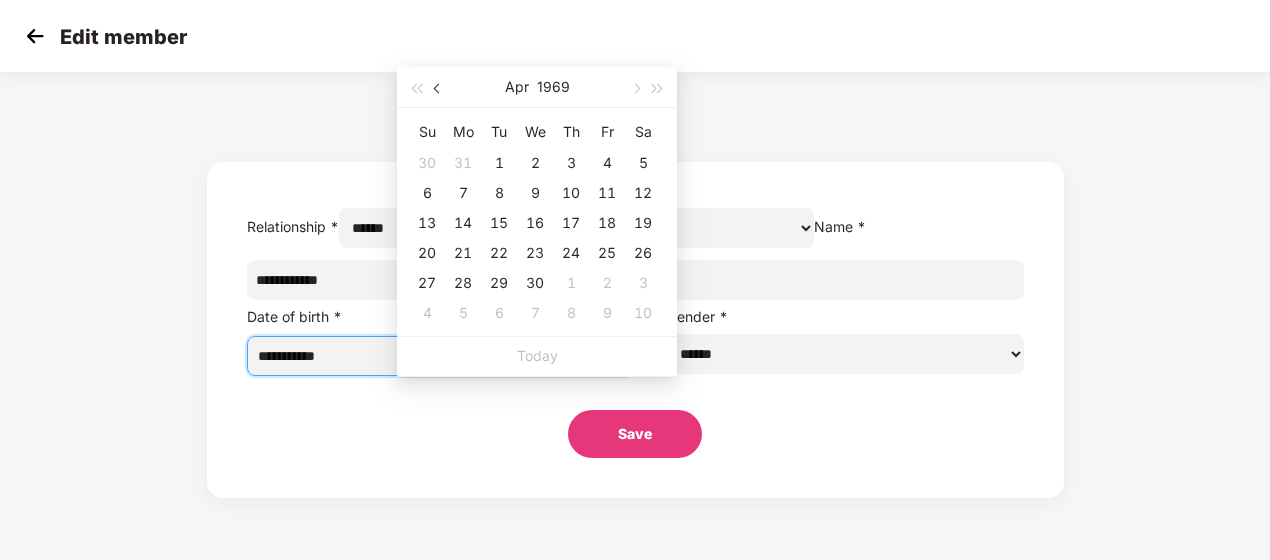 click at bounding box center (439, 89) 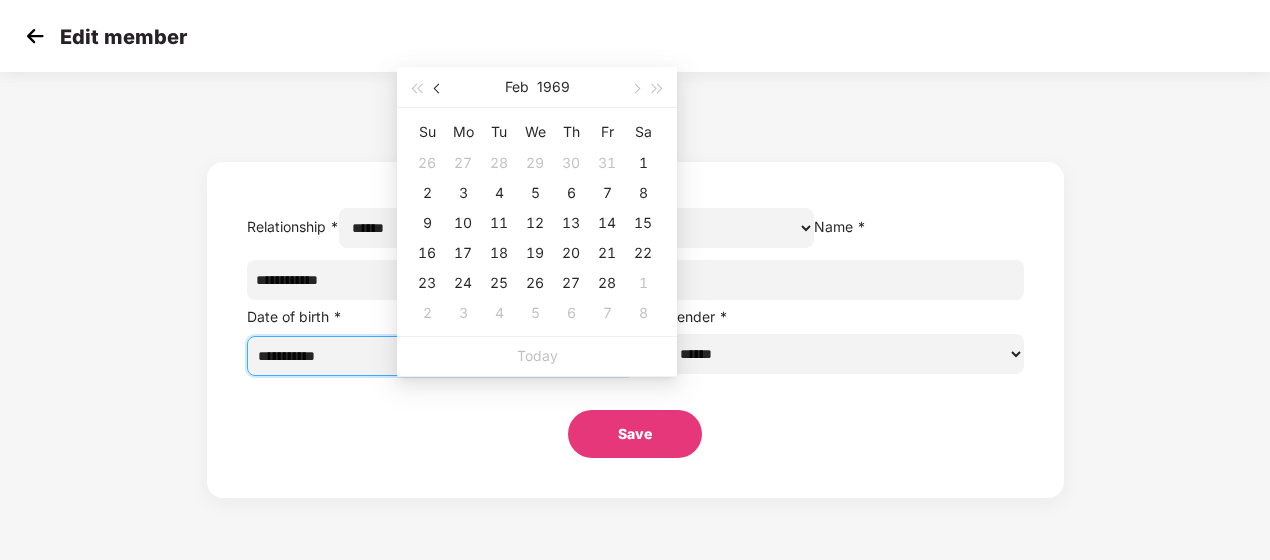 click at bounding box center [439, 89] 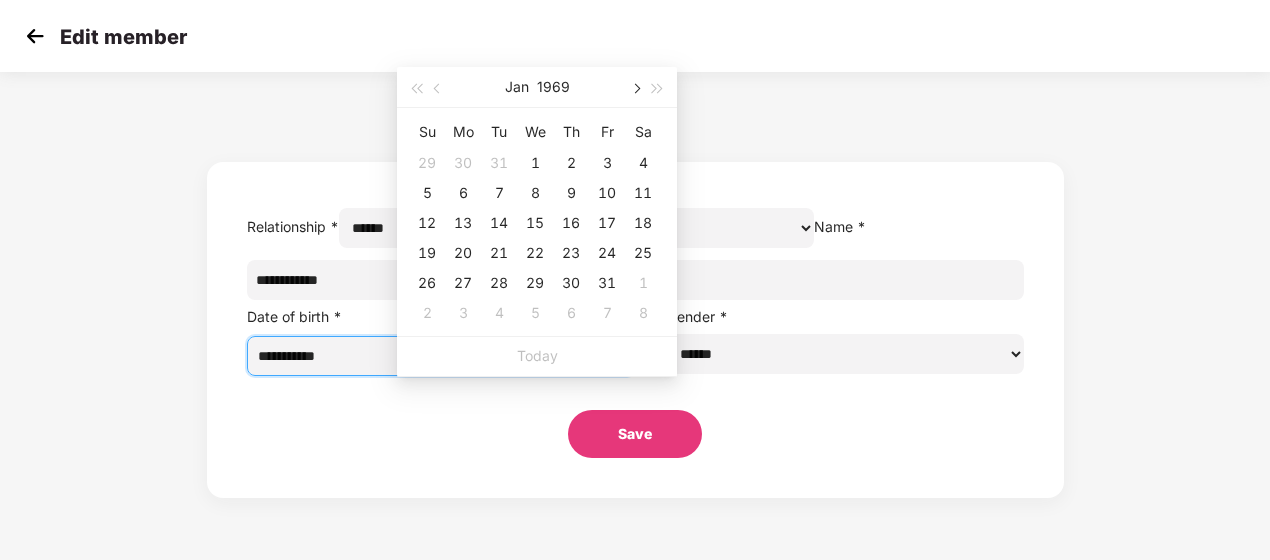 click at bounding box center [635, 87] 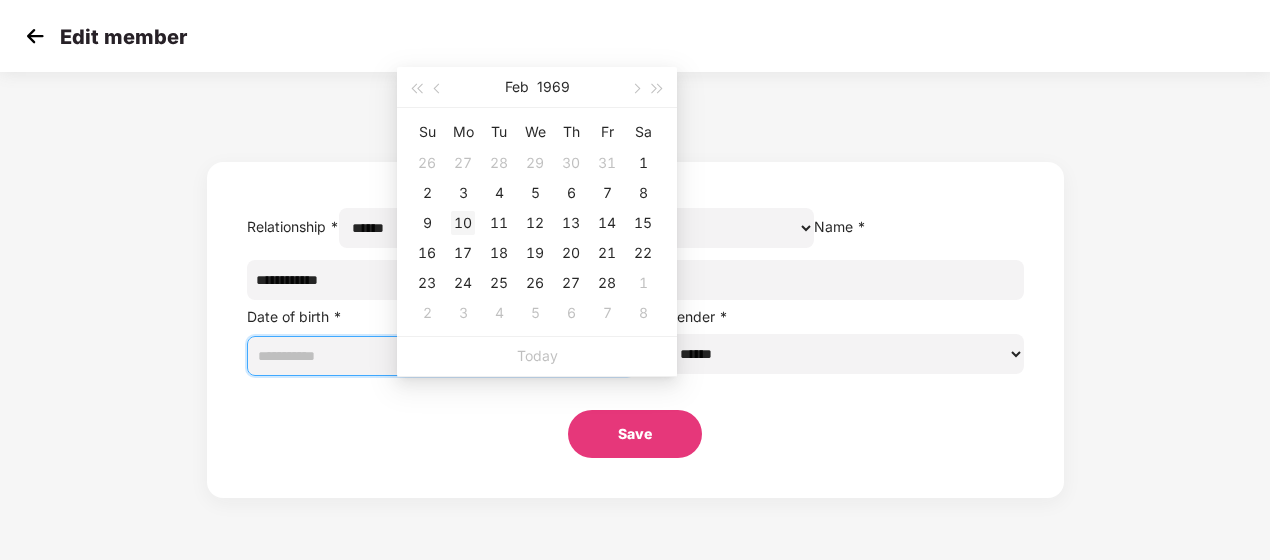 type on "**********" 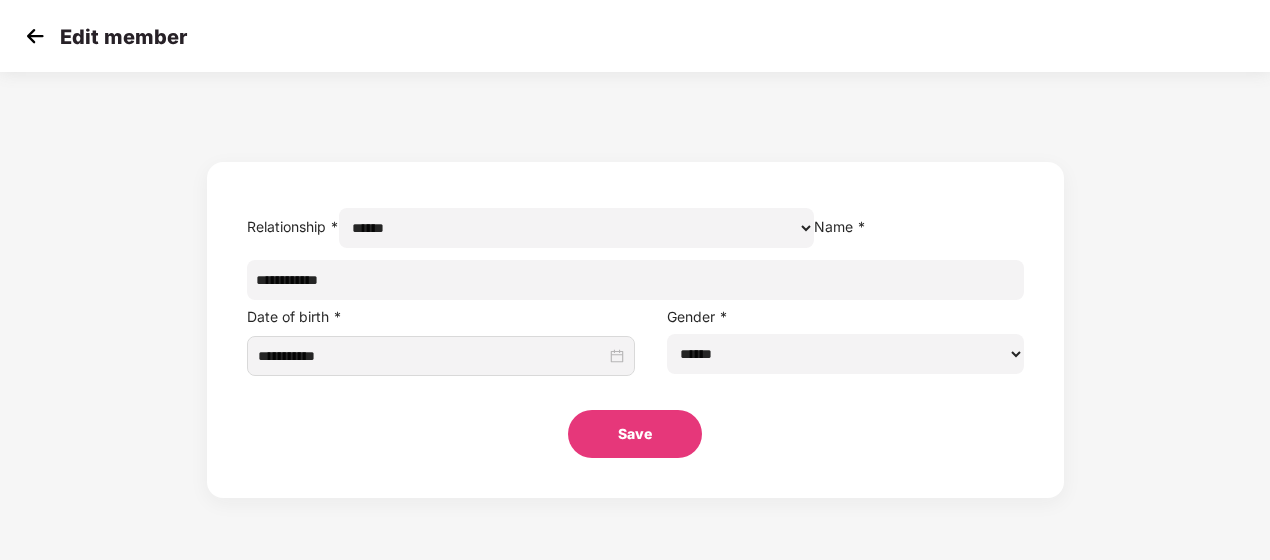 click on "Save" at bounding box center (635, 434) 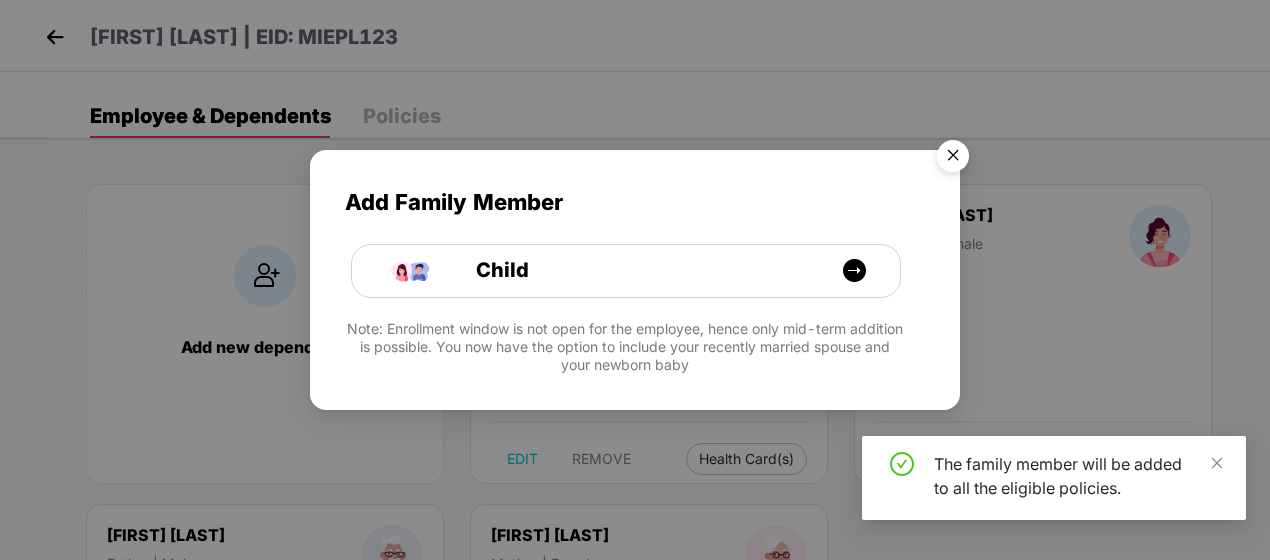 click at bounding box center [953, 159] 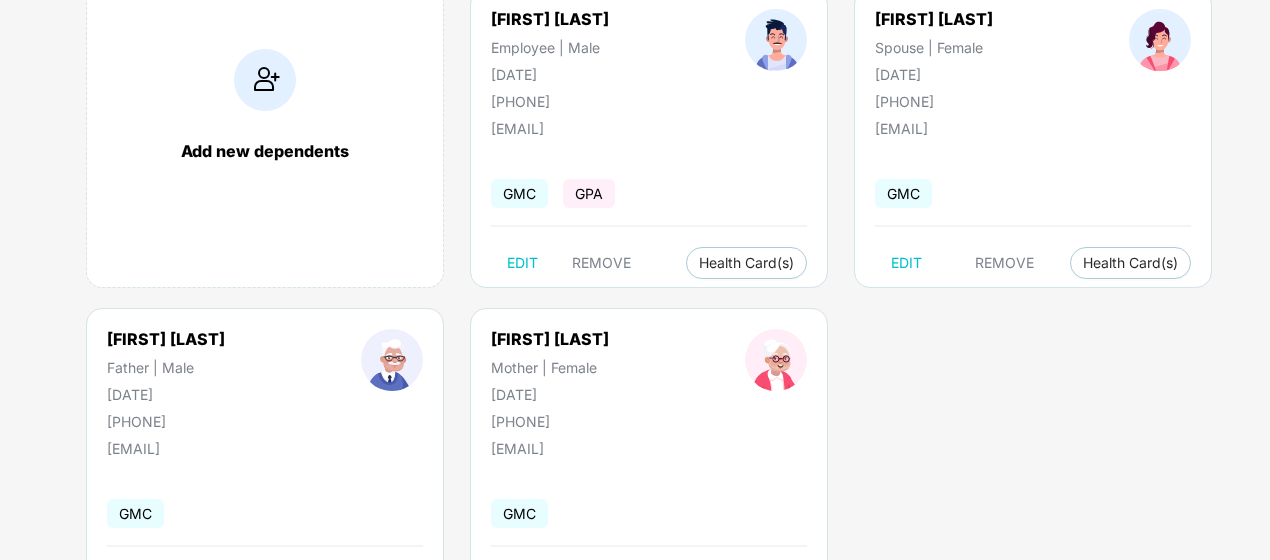scroll, scrollTop: 194, scrollLeft: 0, axis: vertical 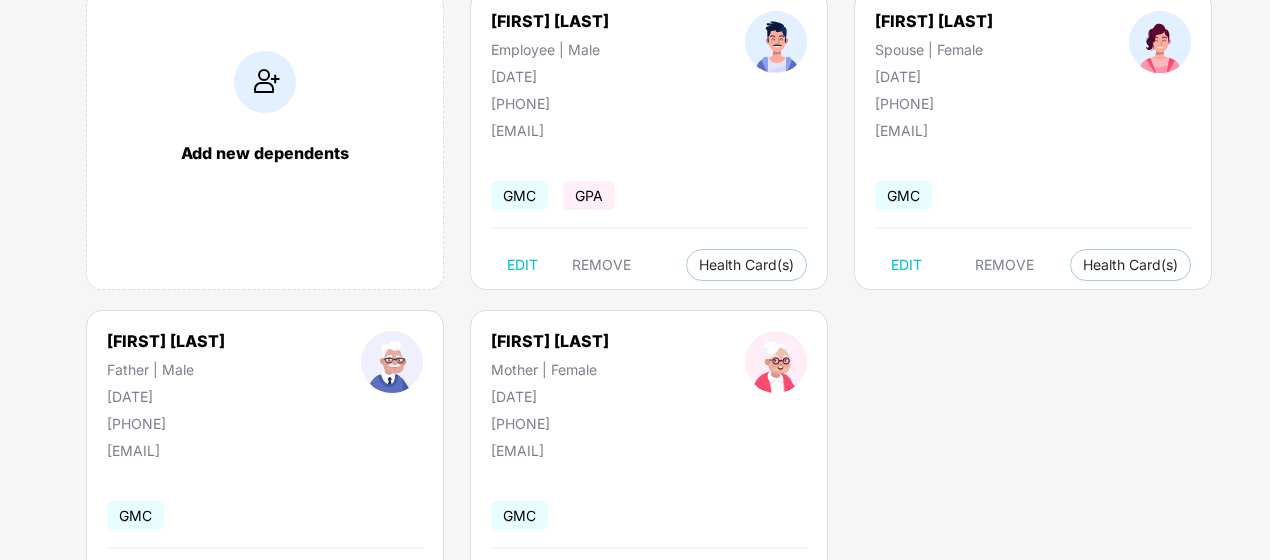 drag, startPoint x: 1150, startPoint y: 81, endPoint x: 1138, endPoint y: 98, distance: 20.808653 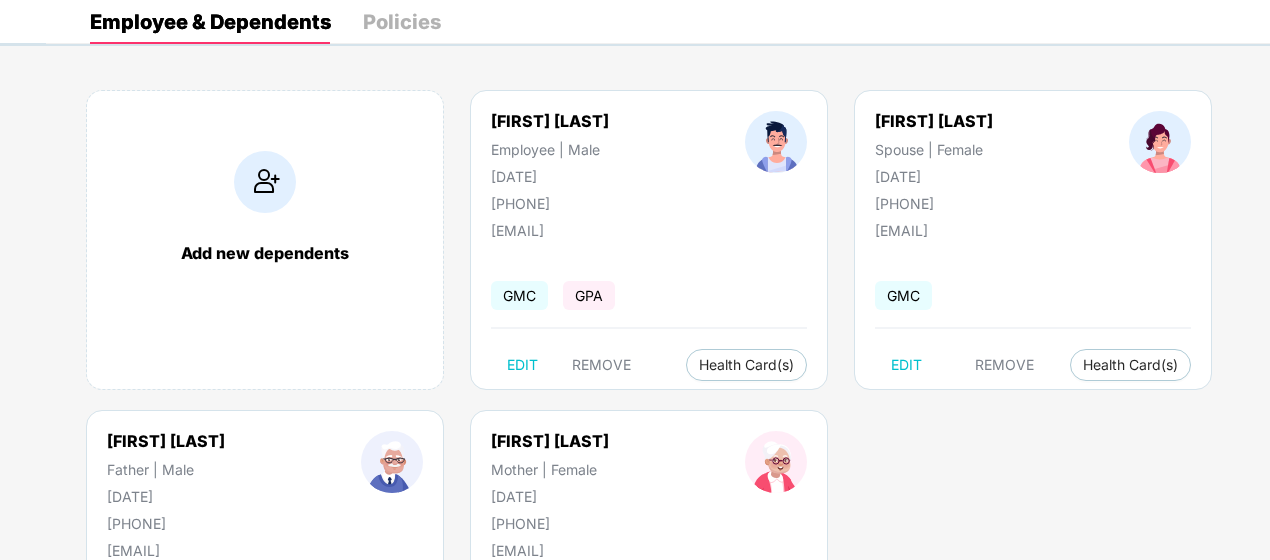 click on "Employee & Dependents Policies" at bounding box center [658, 22] 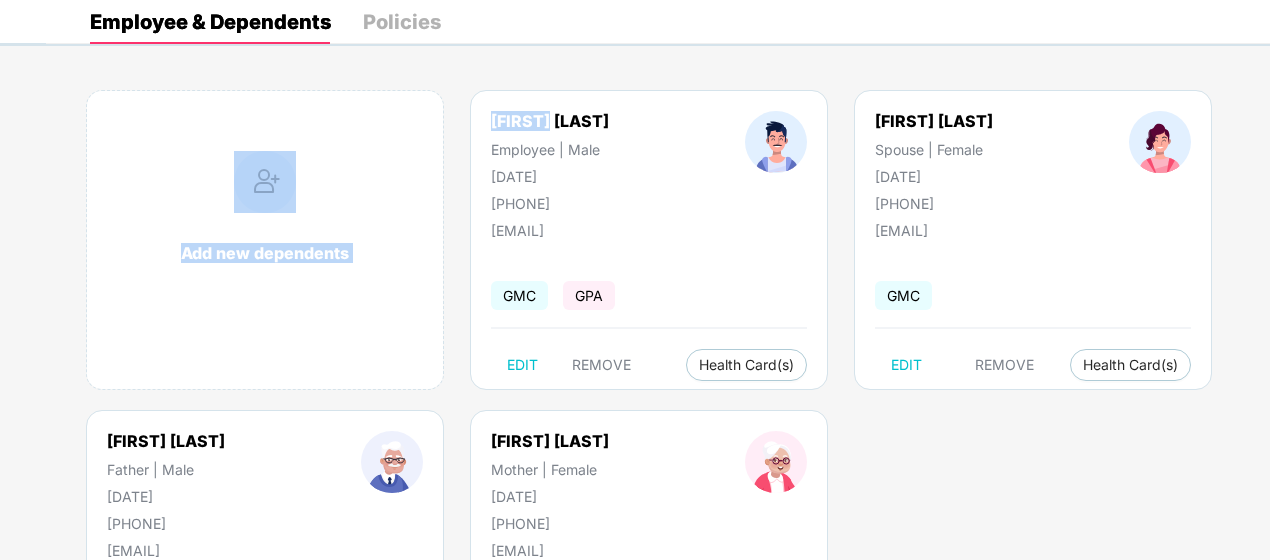 drag, startPoint x: 122, startPoint y: 86, endPoint x: 549, endPoint y: 62, distance: 427.67395 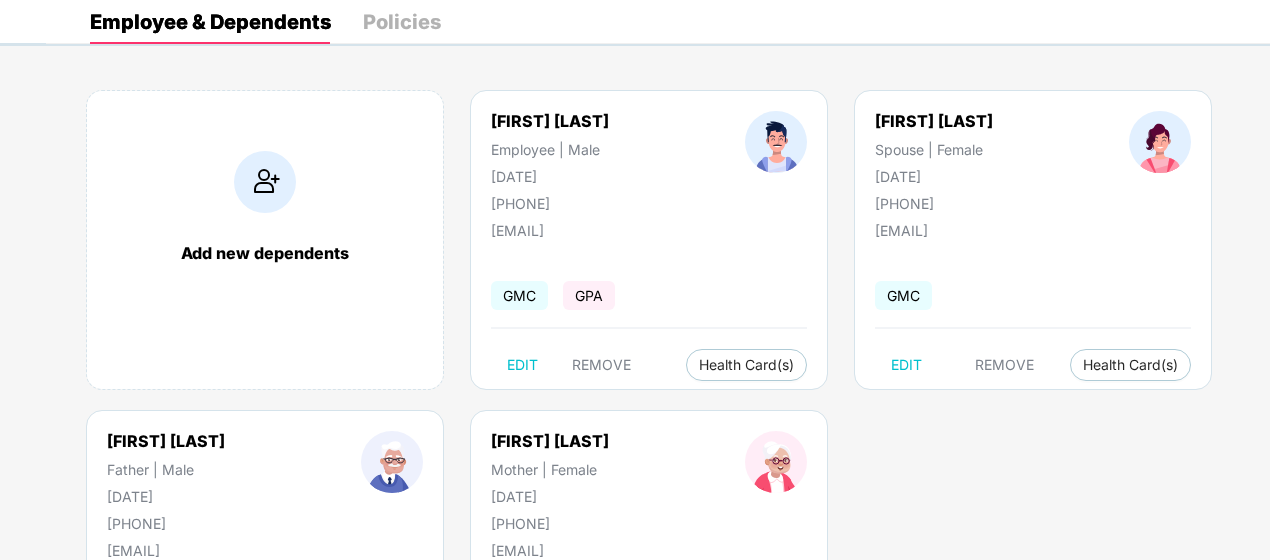 click on "[FIRST] [LAST] Employee | Male [DATE] [PHONE] [EMAIL] GMC GPA   EDIT REMOVE Health Card(s)" at bounding box center [649, 240] 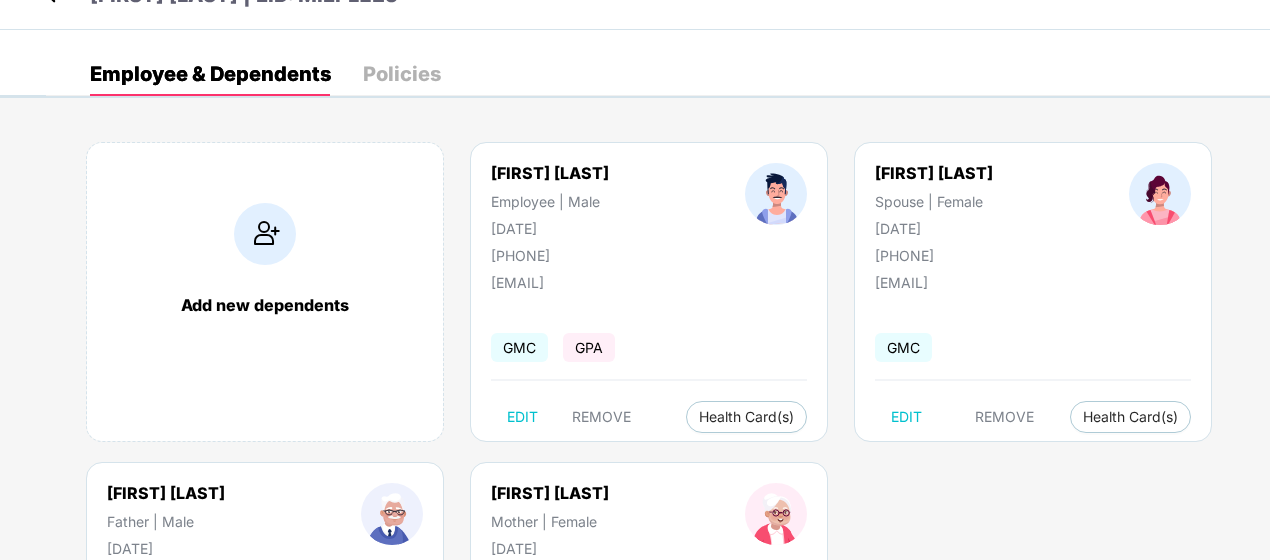 scroll, scrollTop: 0, scrollLeft: 0, axis: both 